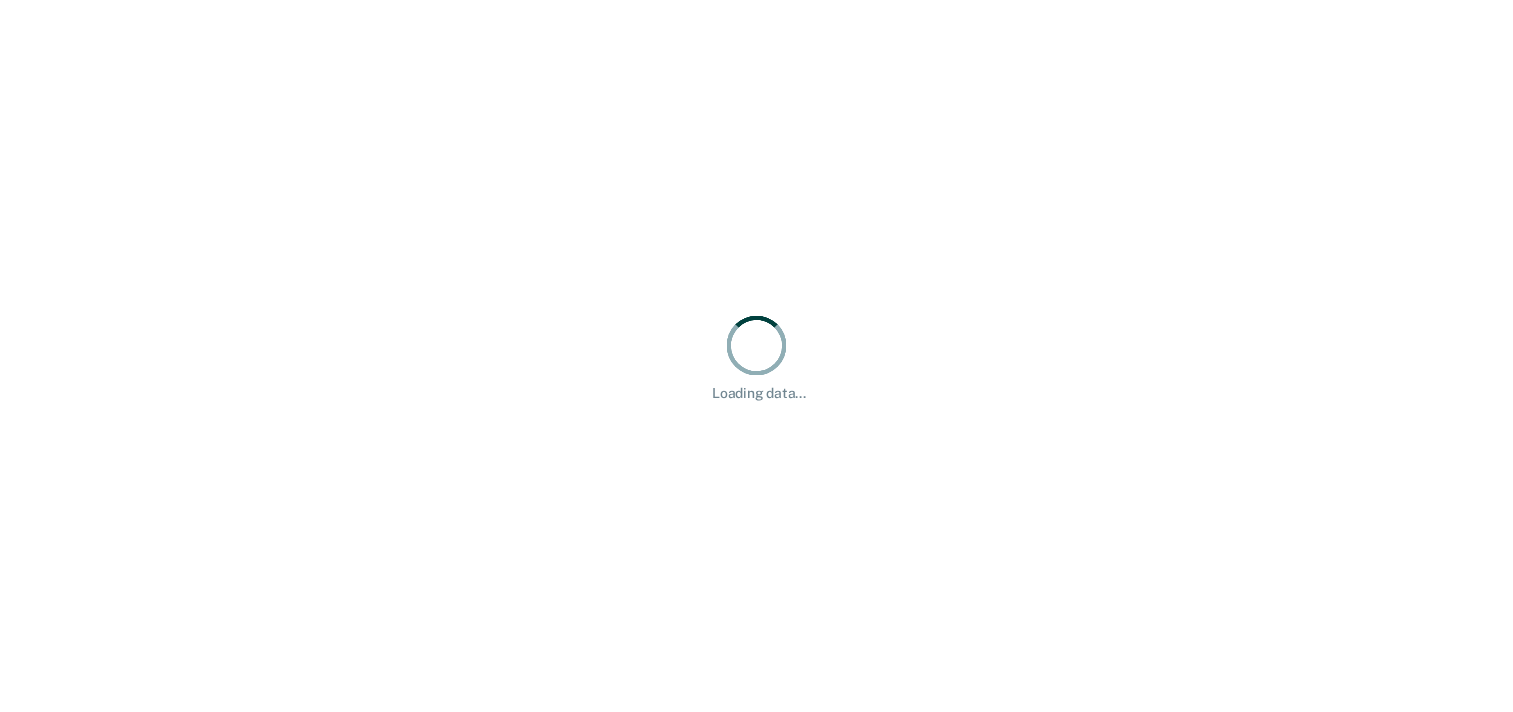 scroll, scrollTop: 0, scrollLeft: 0, axis: both 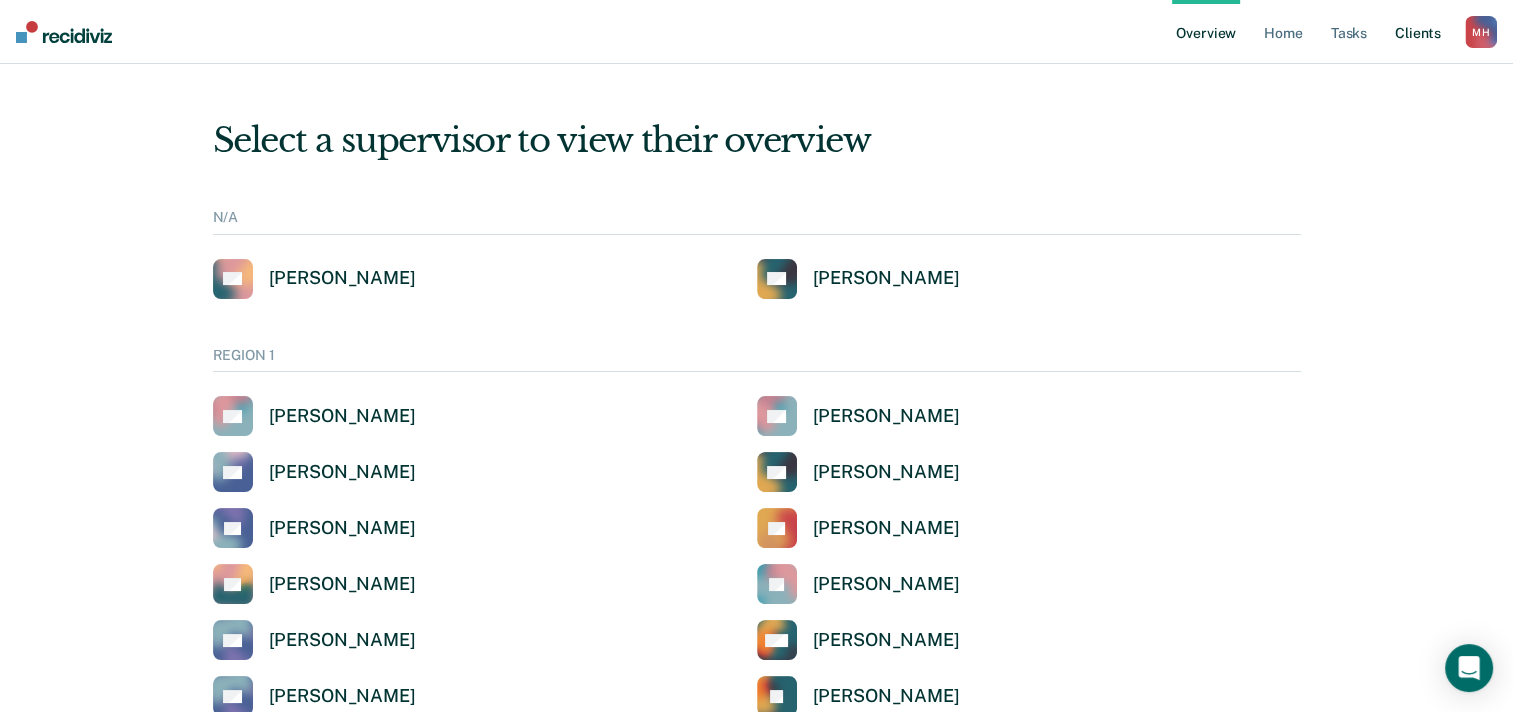 click on "Client s" at bounding box center (1418, 32) 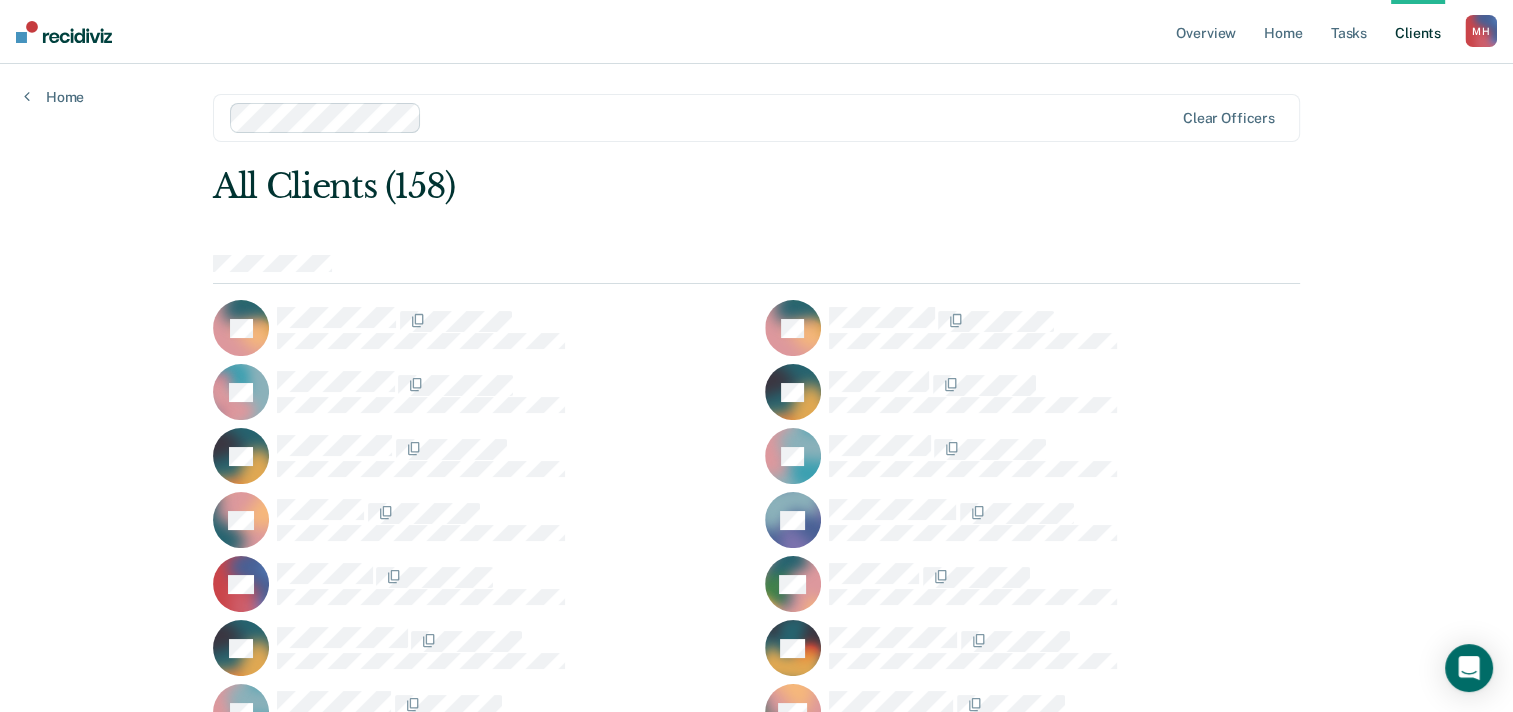 scroll, scrollTop: 0, scrollLeft: 0, axis: both 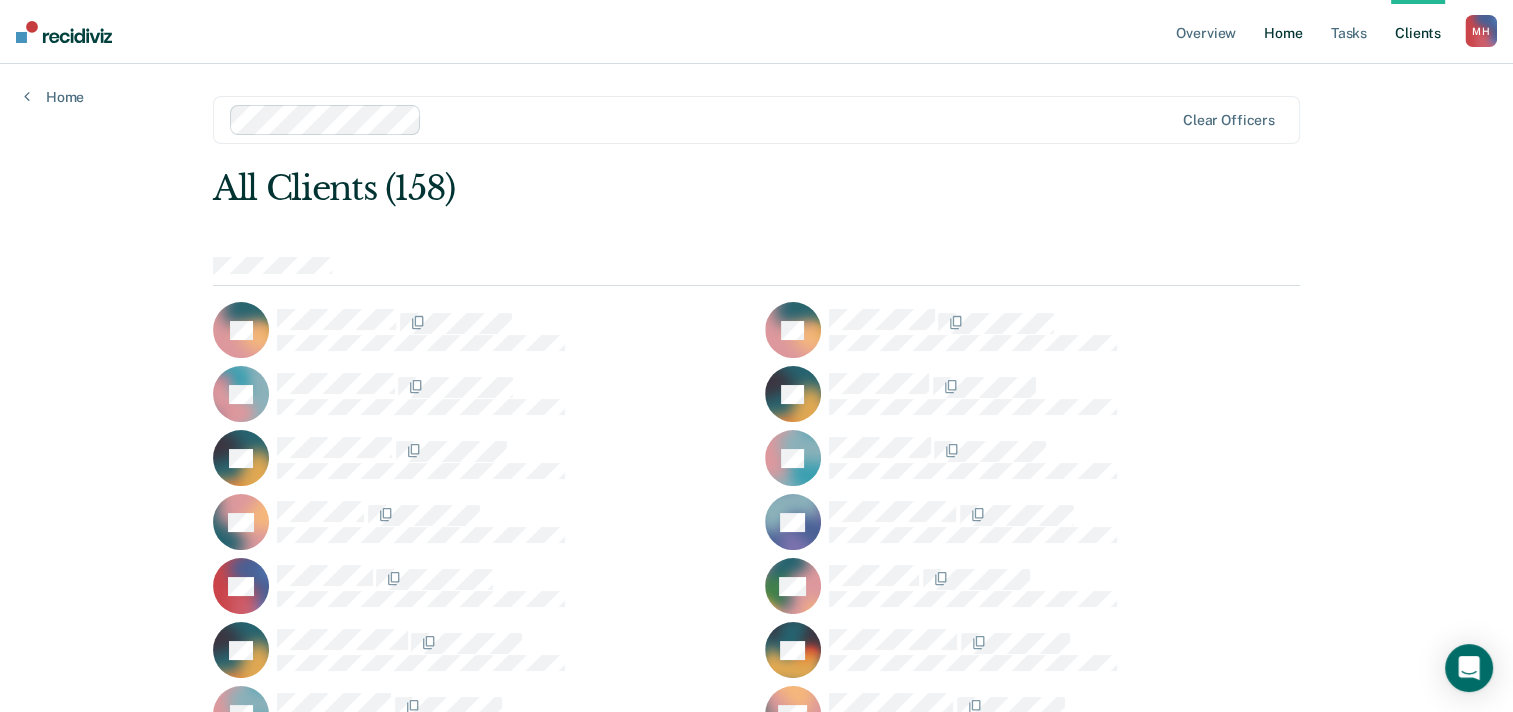 click on "Home" at bounding box center (1283, 32) 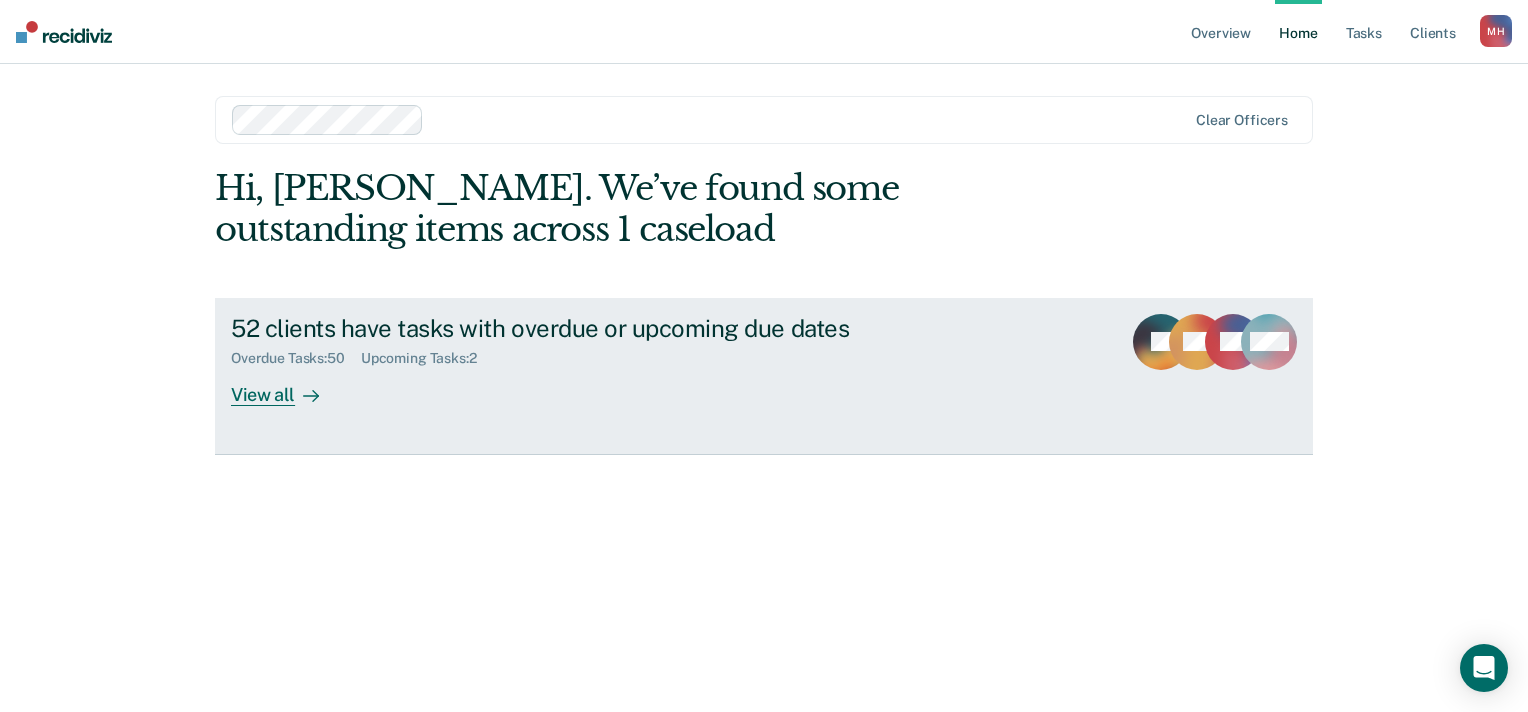 click on "View all" at bounding box center (287, 386) 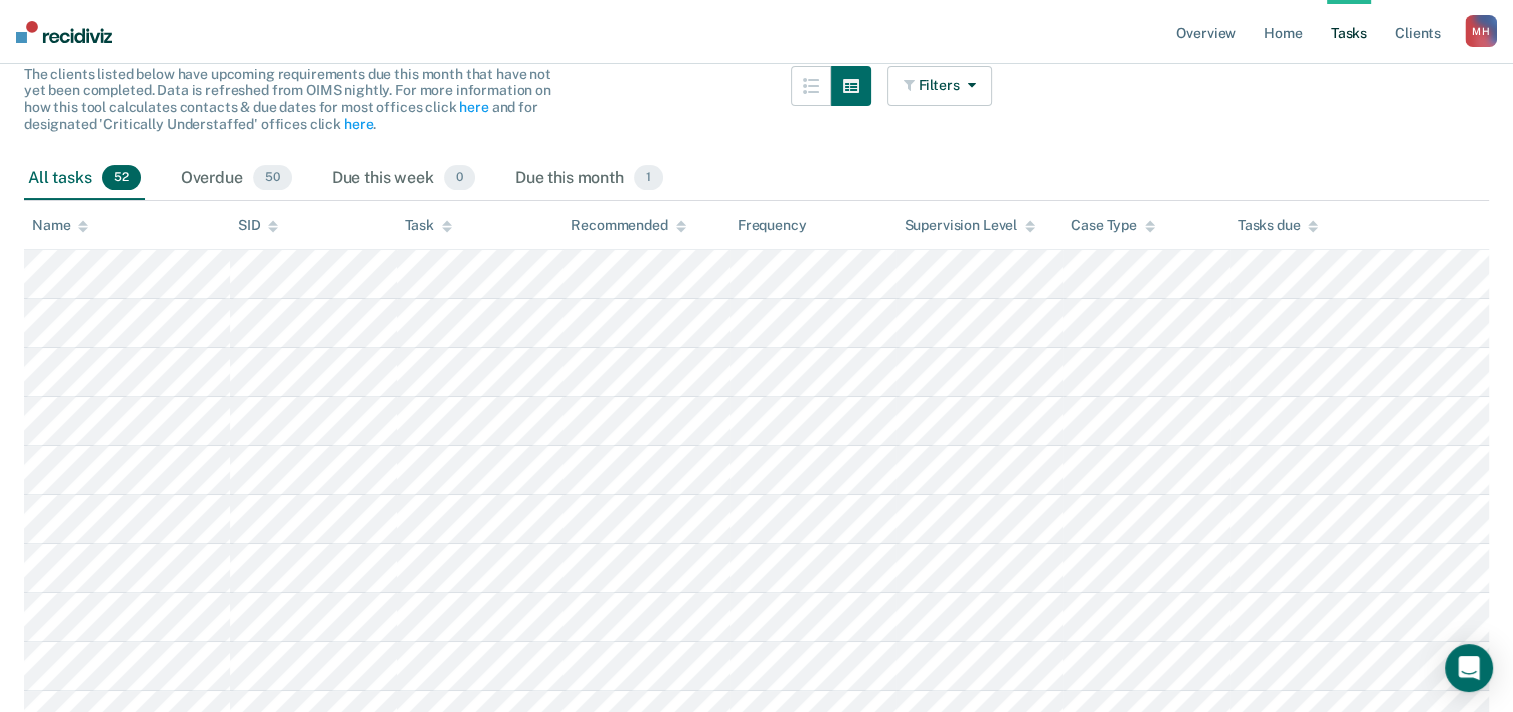 scroll, scrollTop: 0, scrollLeft: 0, axis: both 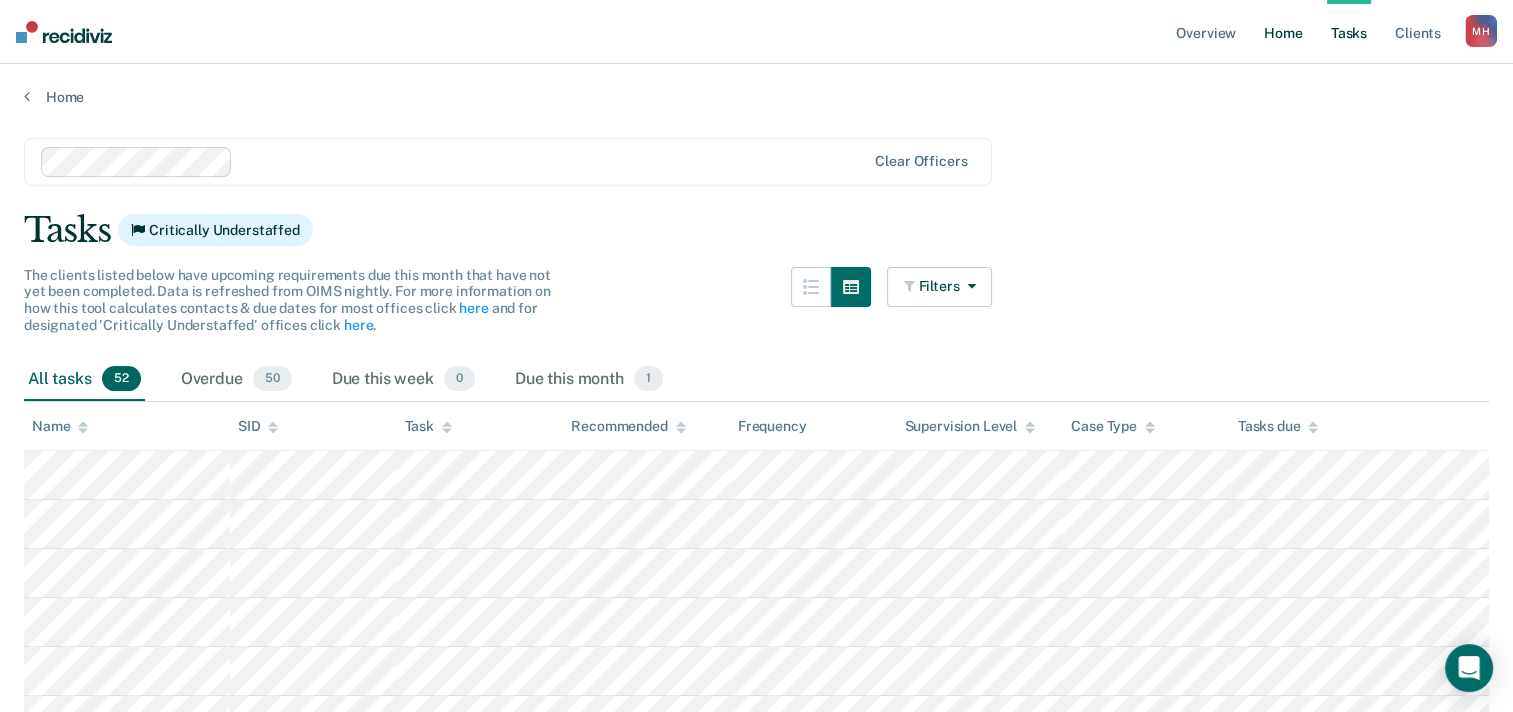 click on "Home" at bounding box center (1283, 32) 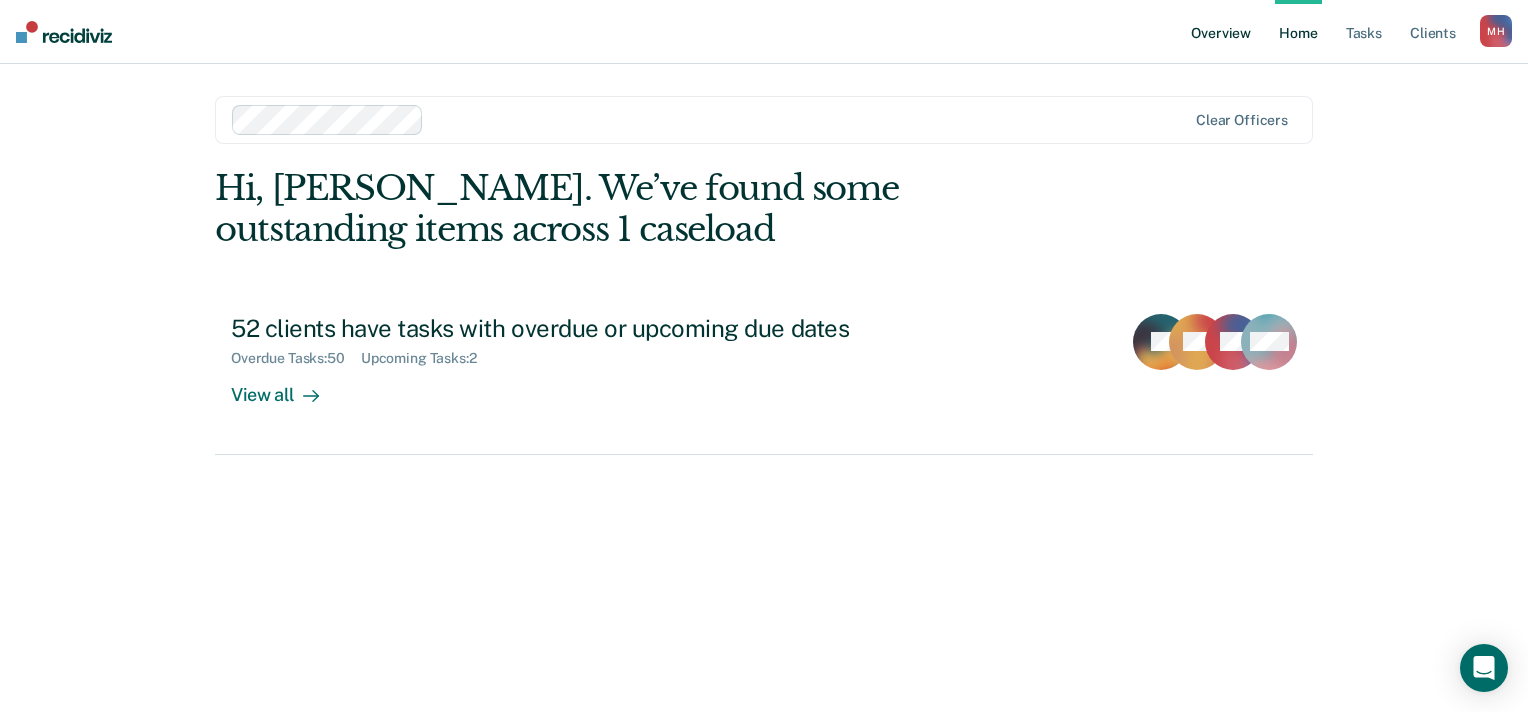 click on "Overview" at bounding box center [1221, 32] 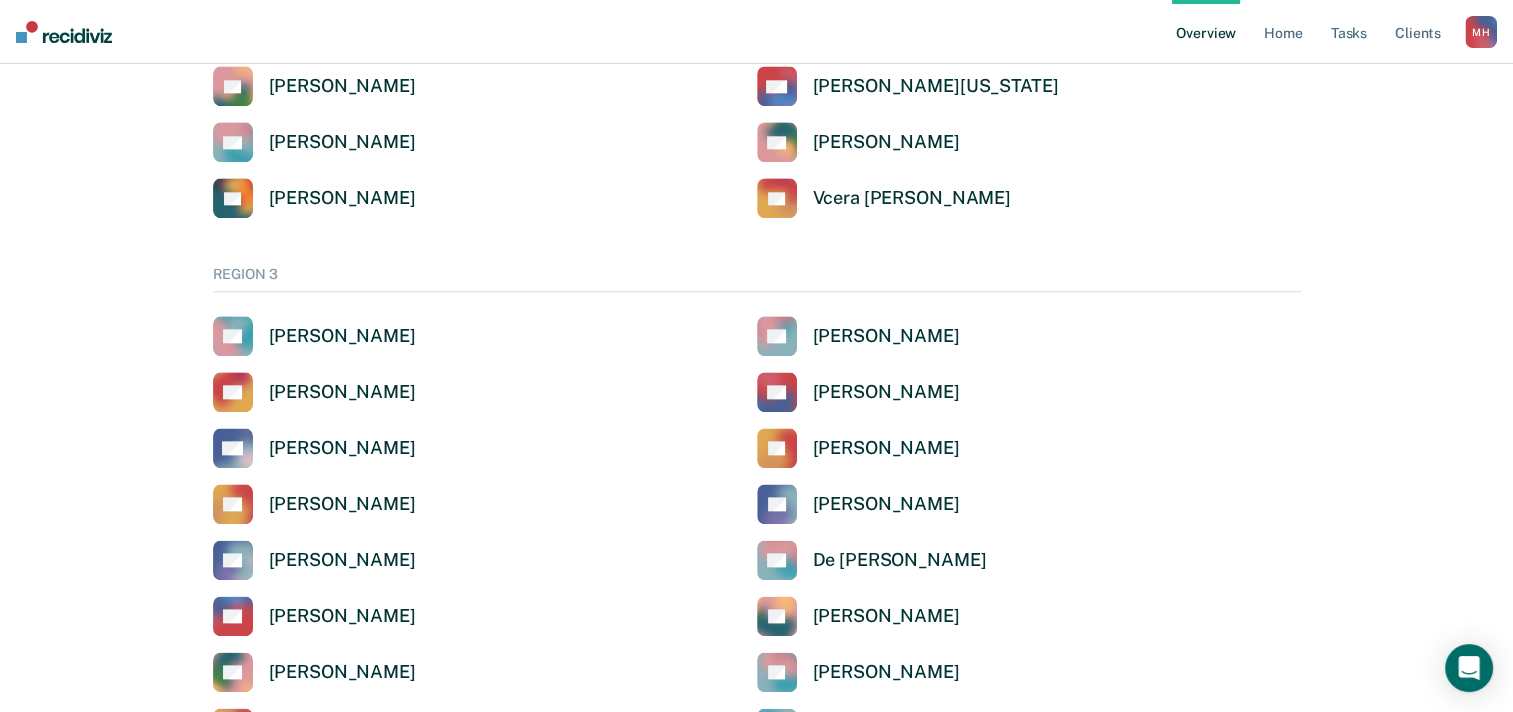 scroll, scrollTop: 1916, scrollLeft: 0, axis: vertical 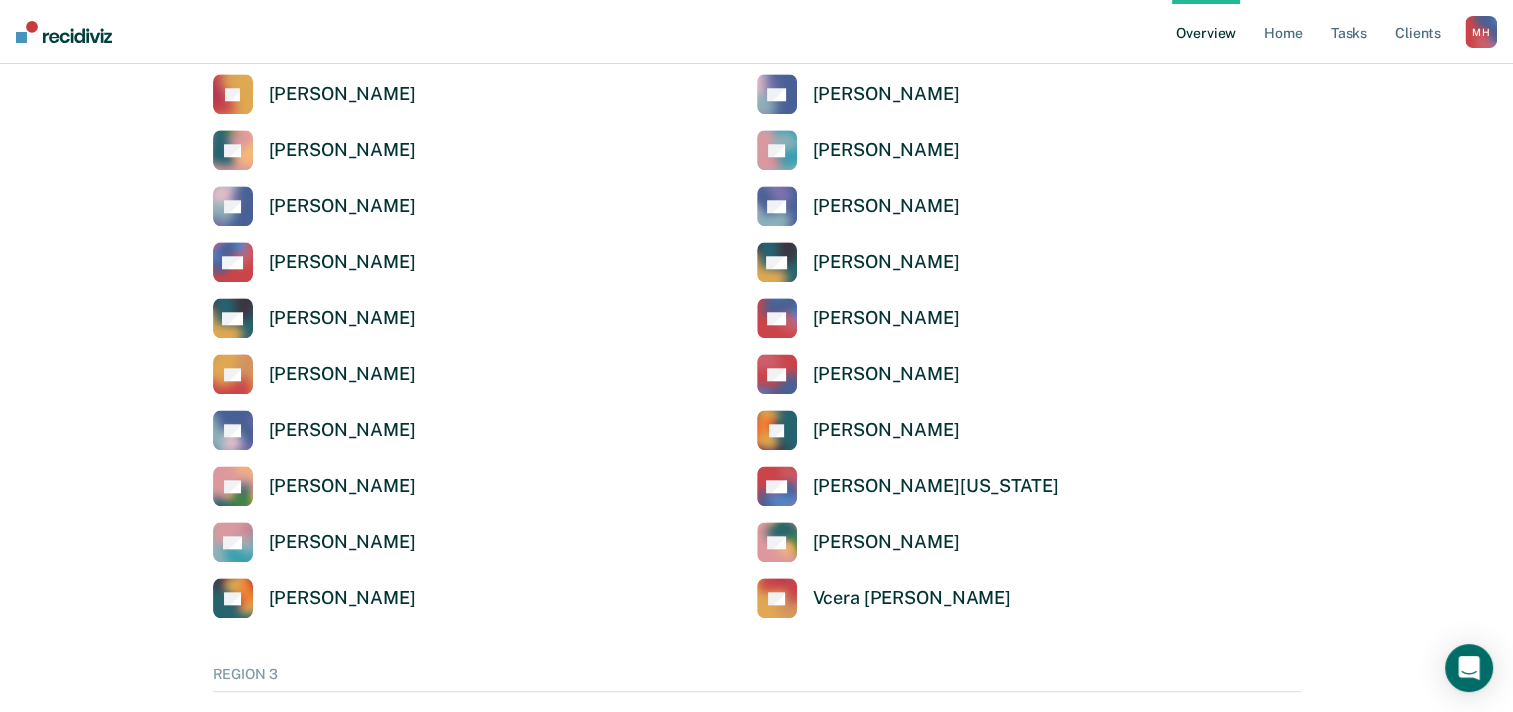 click on "Overview" at bounding box center (1206, 32) 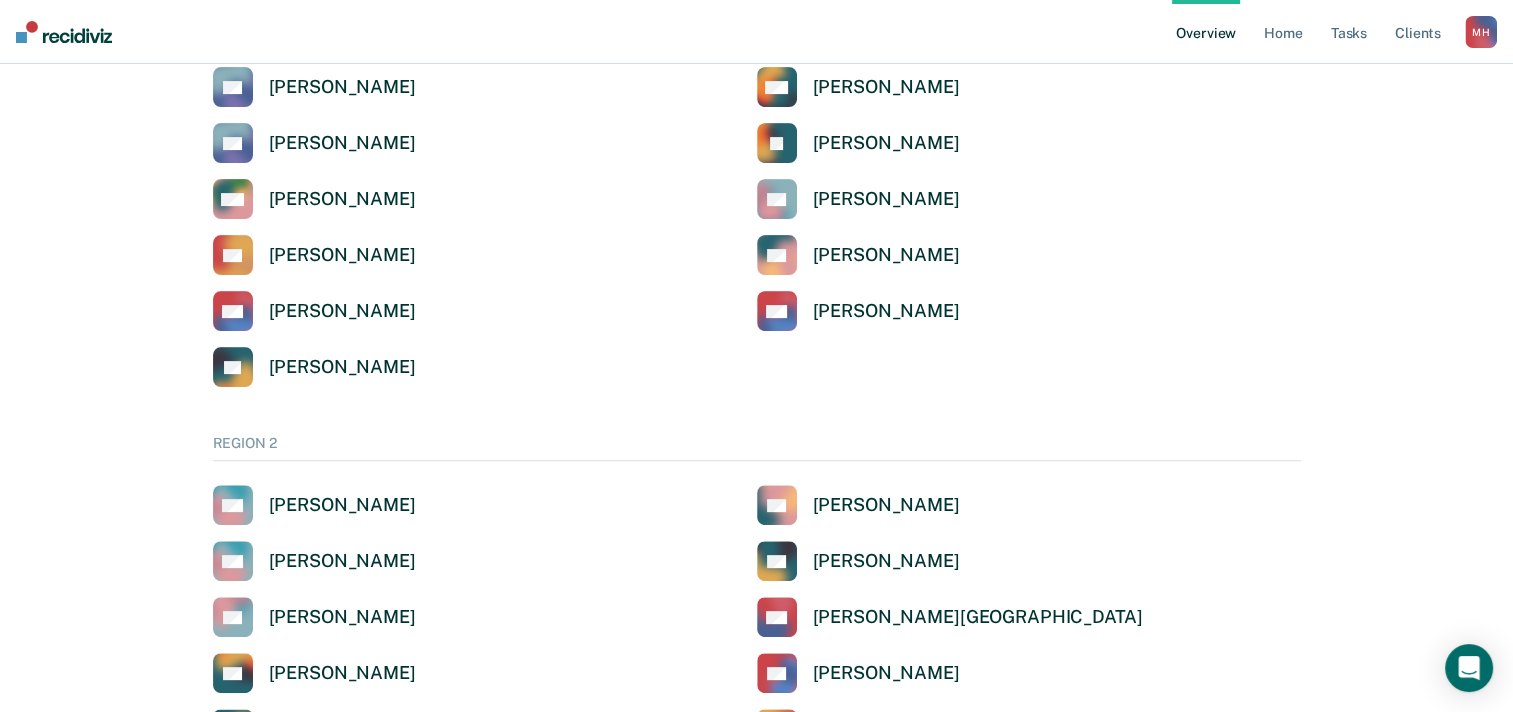 scroll, scrollTop: 600, scrollLeft: 0, axis: vertical 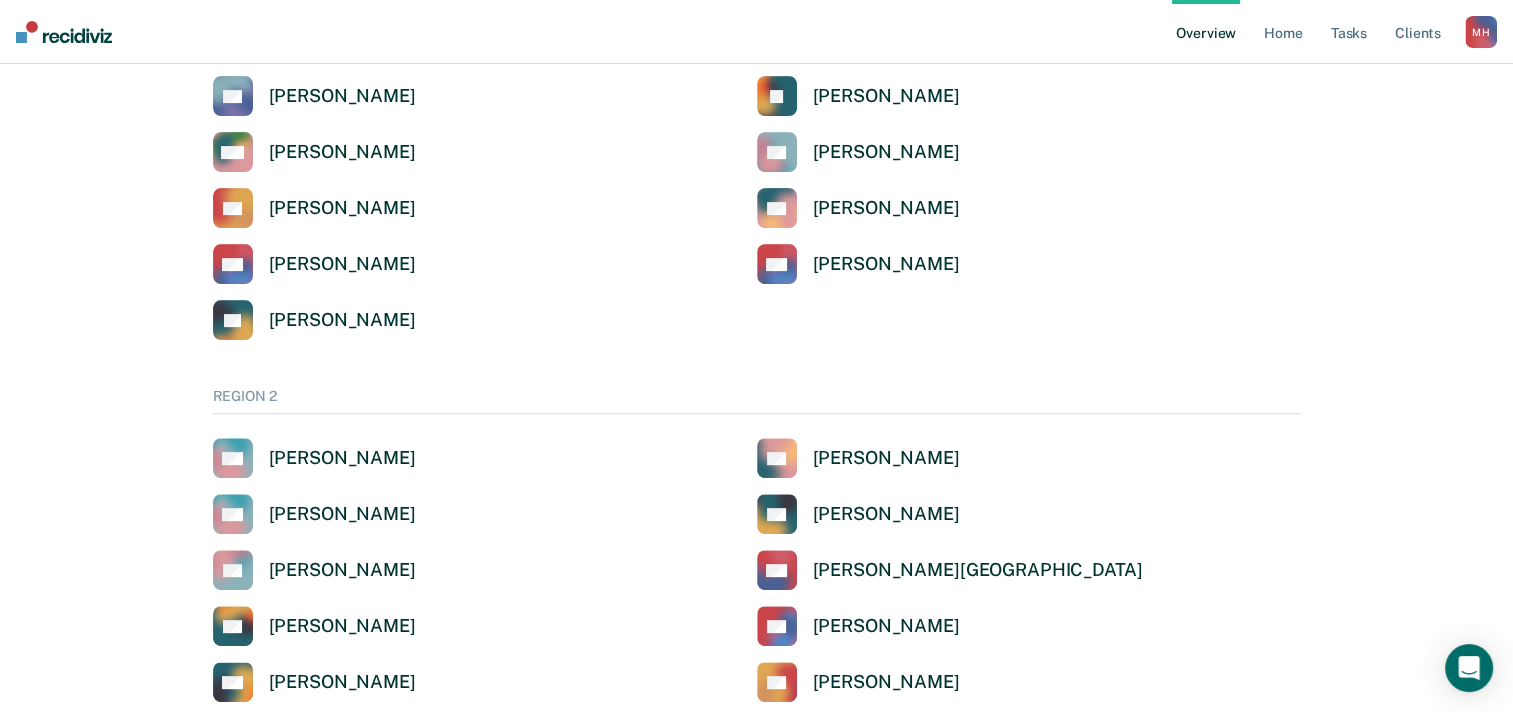 click on "AS [PERSON_NAME] AG [PERSON_NAME] AR [PERSON_NAME] AC [PERSON_NAME] AL [PERSON_NAME] CT [PERSON_NAME] ED [PERSON_NAME] JD [PERSON_NAME] KB [PERSON_NAME] KW [PERSON_NAME] KB [PERSON_NAME] [PERSON_NAME] MH [PERSON_NAME] RN [PERSON_NAME] RK [PERSON_NAME] SB [PERSON_NAME] SW [PERSON_NAME] SW [PERSON_NAME] TB [PERSON_NAME]" at bounding box center (757, 68) 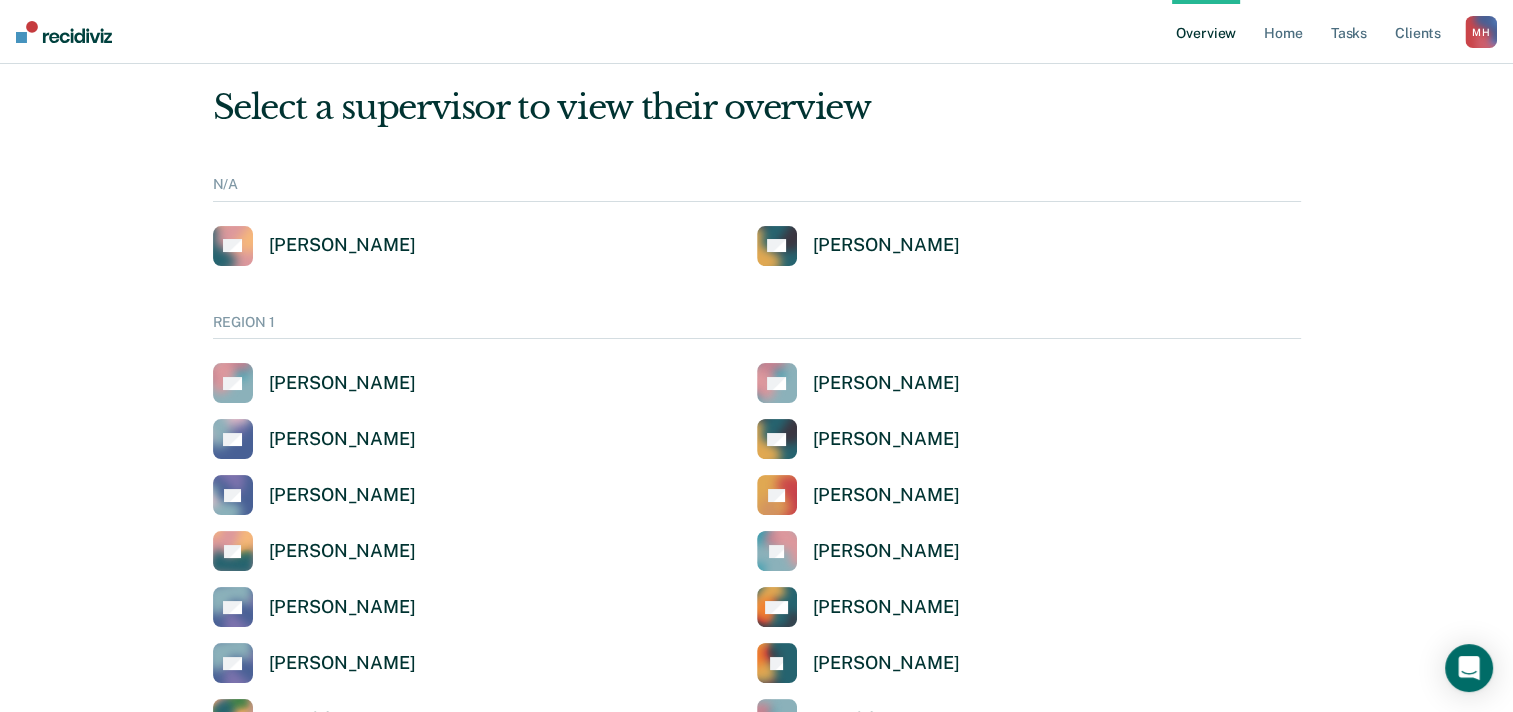 scroll, scrollTop: 0, scrollLeft: 0, axis: both 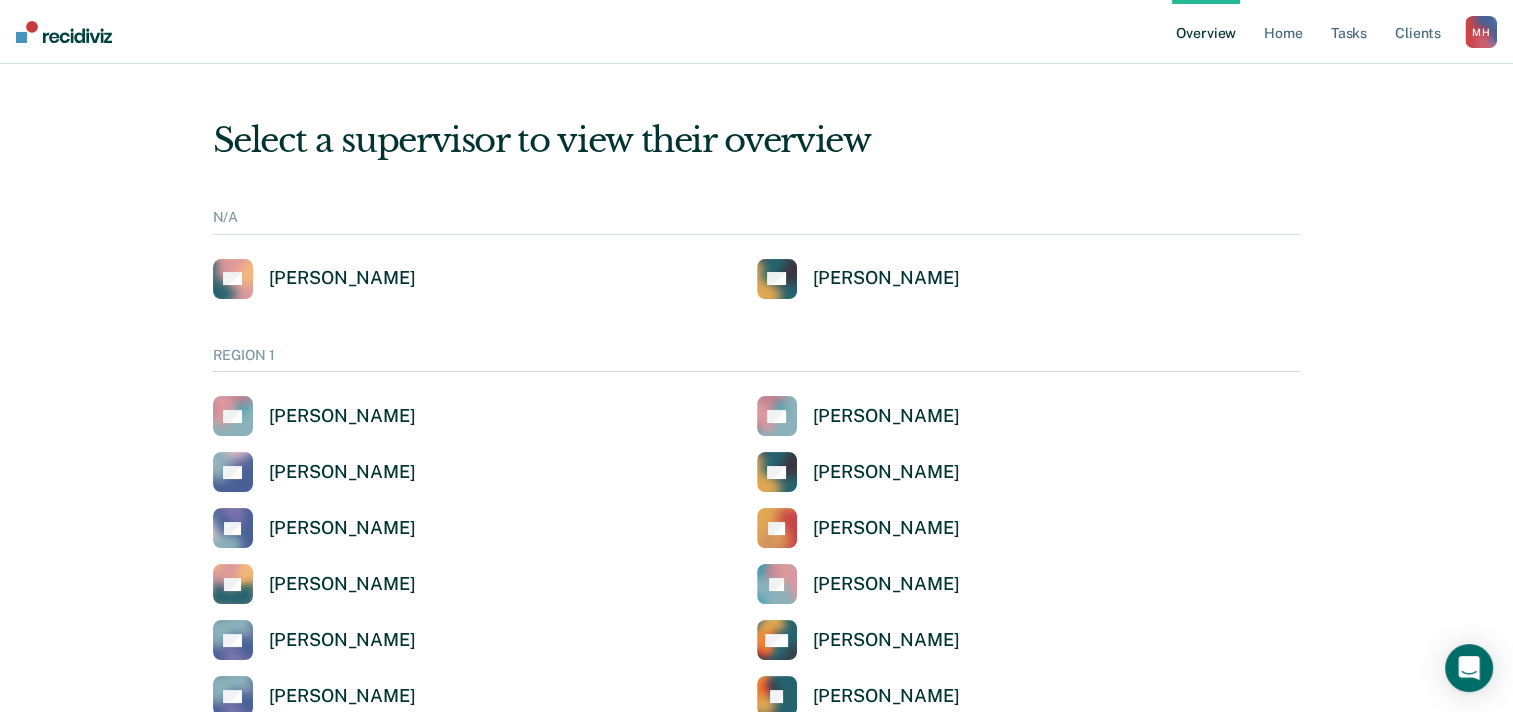 click on "N/A AB [PERSON_NAME] AC [PERSON_NAME]" at bounding box center (757, 254) 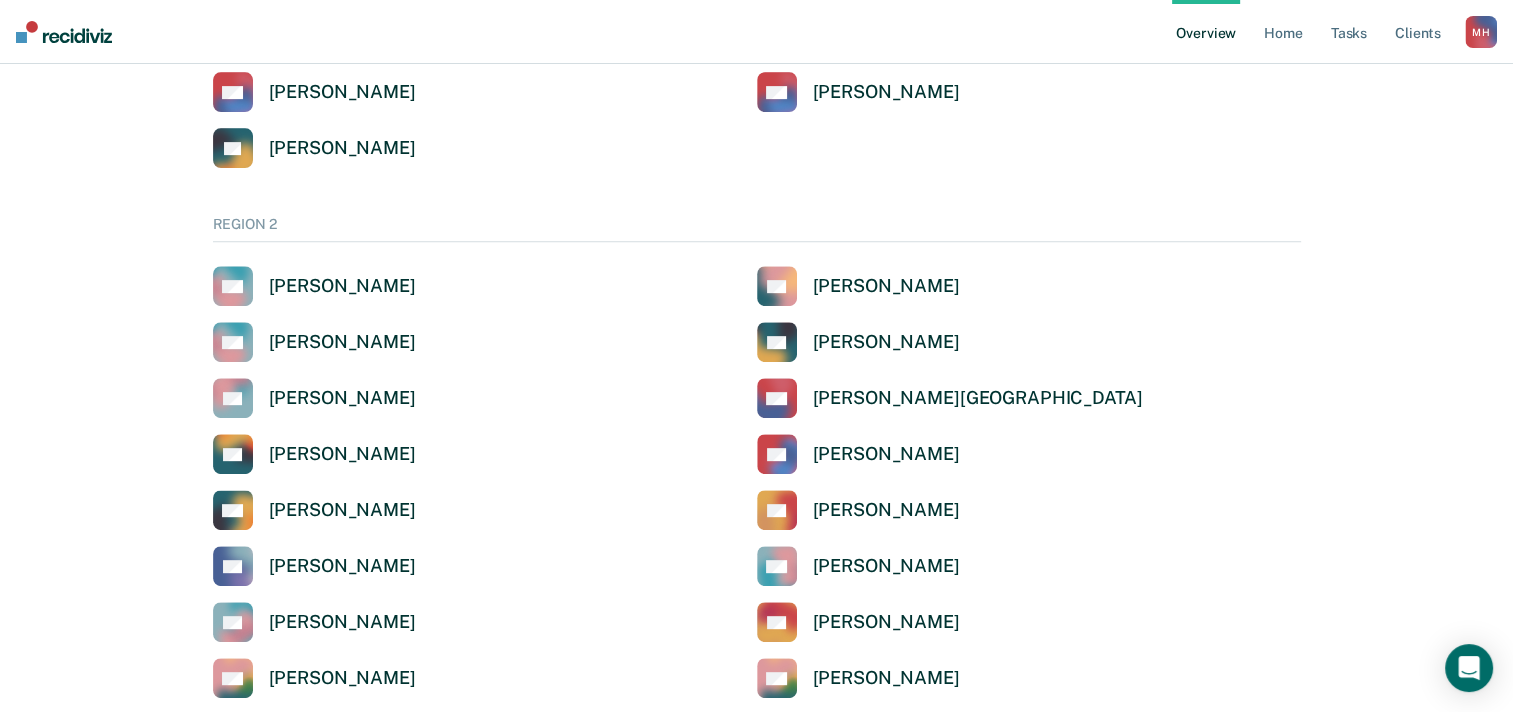 scroll, scrollTop: 900, scrollLeft: 0, axis: vertical 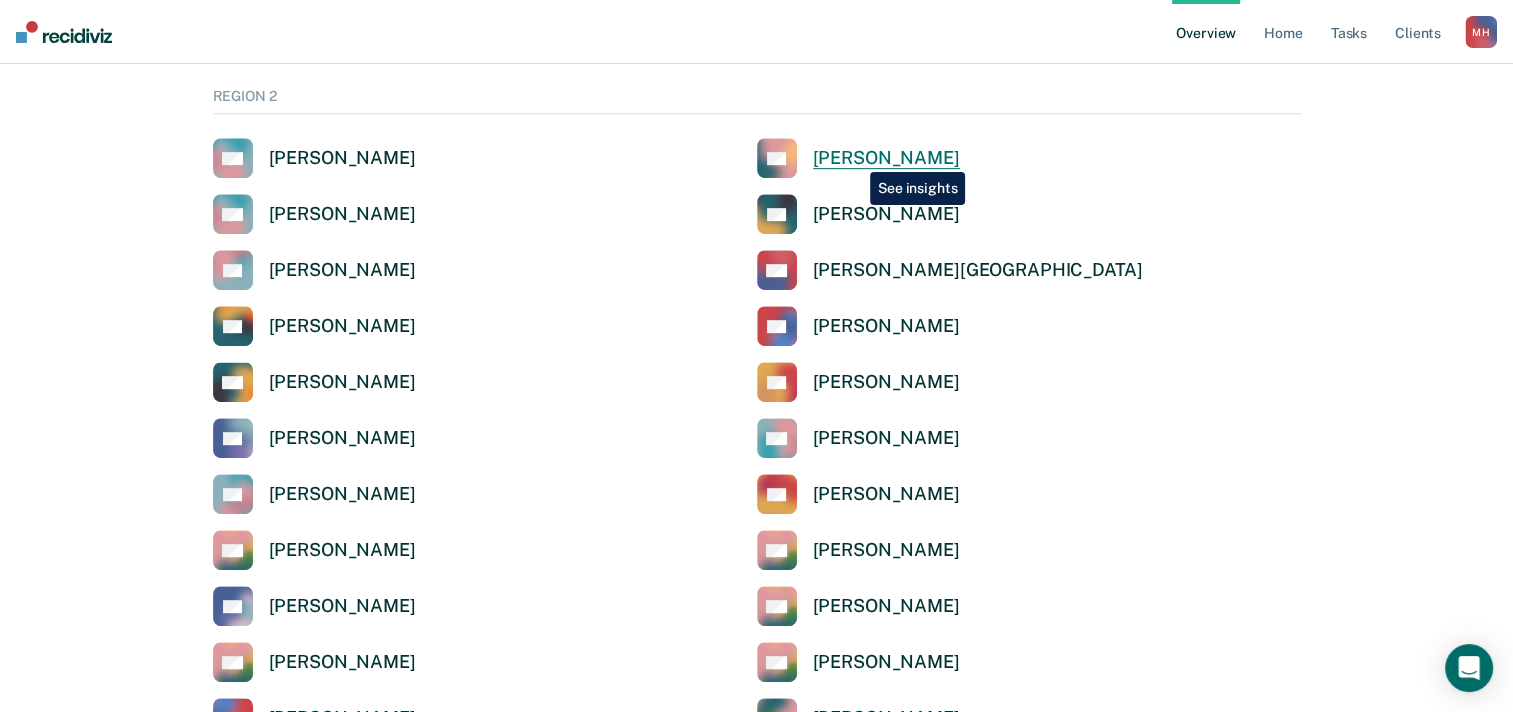 click on "[PERSON_NAME]" at bounding box center (886, 158) 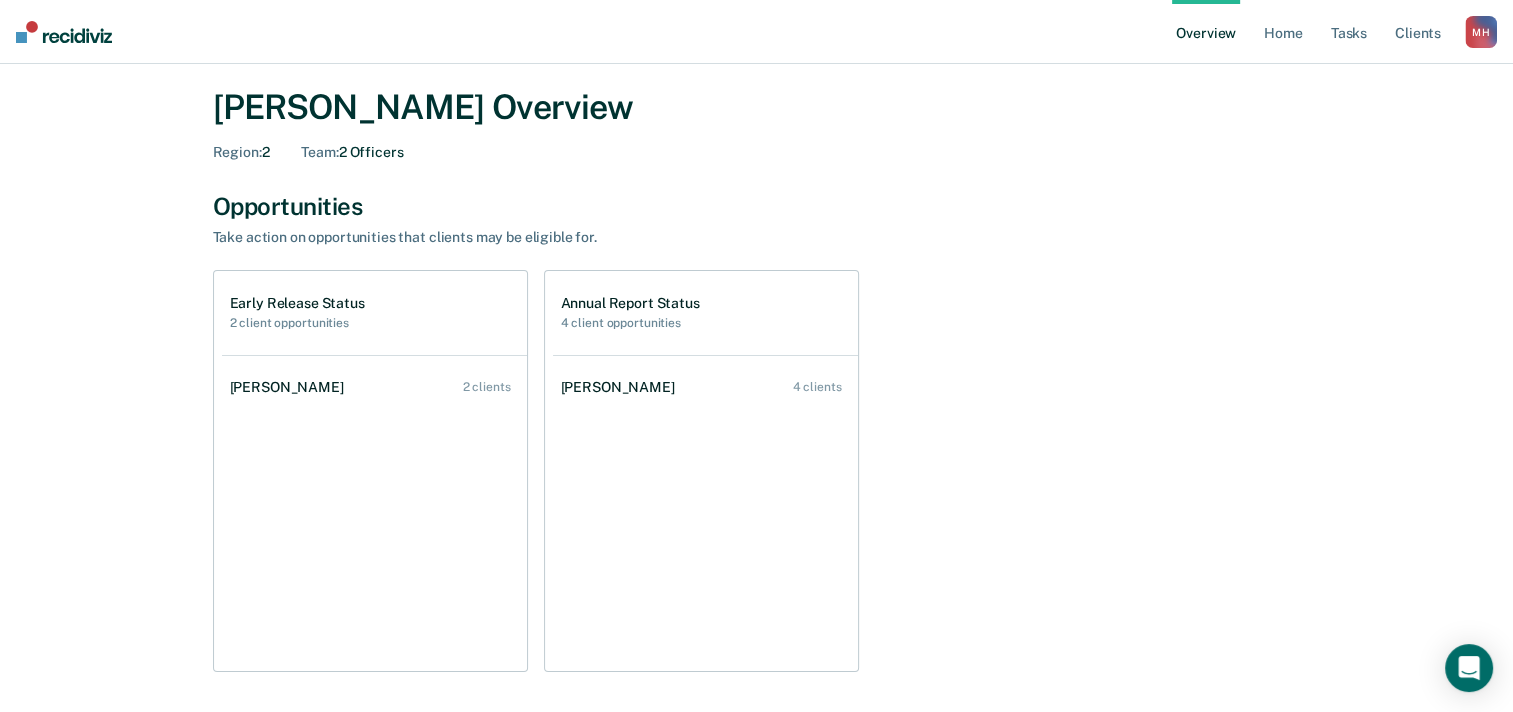scroll, scrollTop: 0, scrollLeft: 0, axis: both 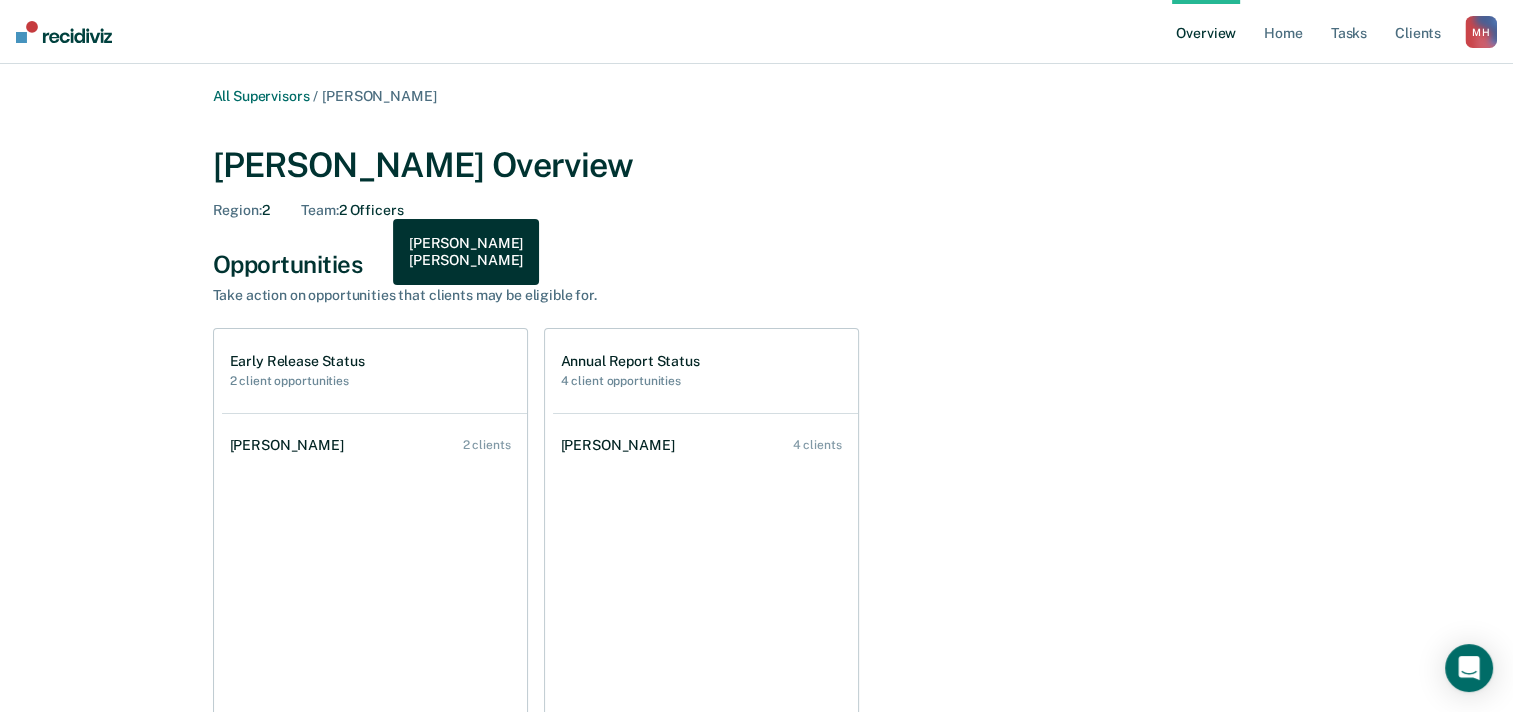 click on "Team :  2 Officers" at bounding box center [352, 210] 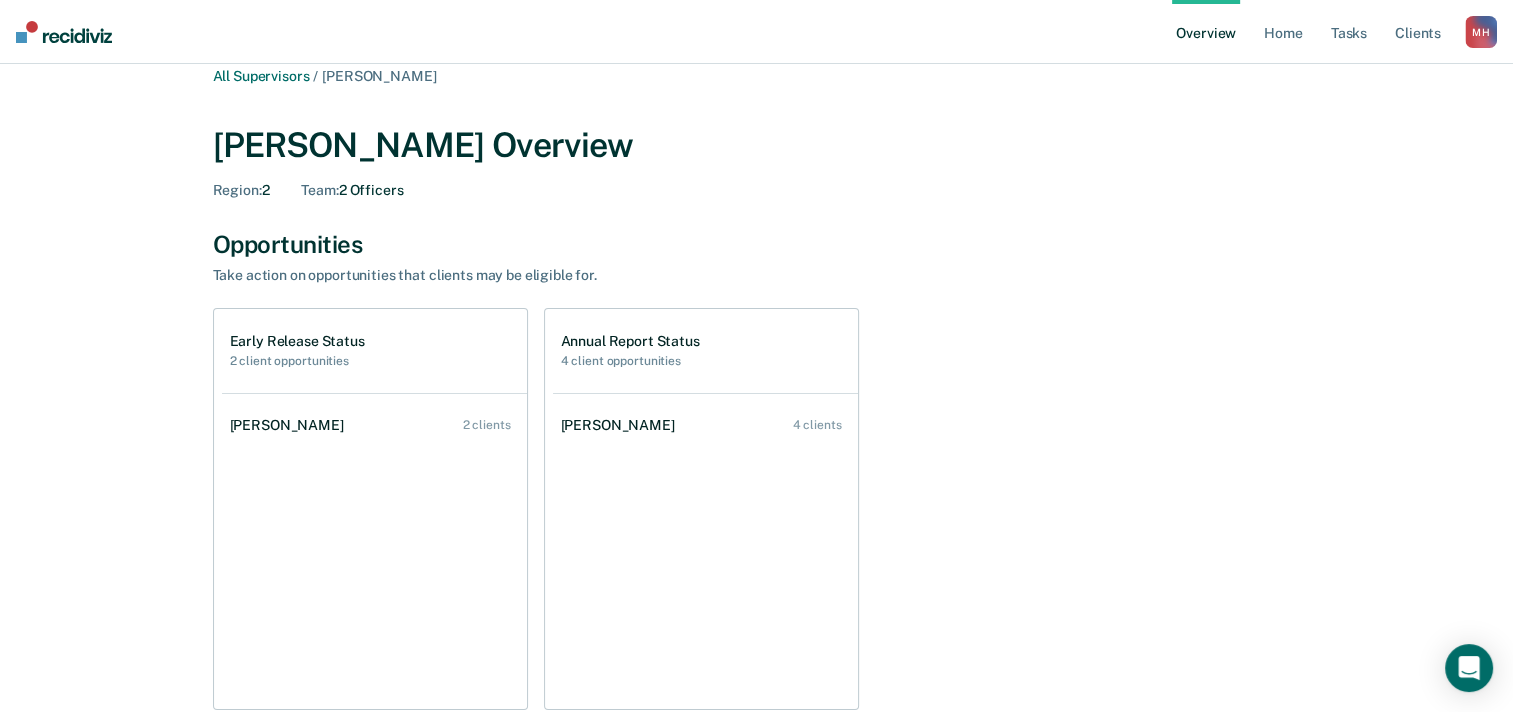 scroll, scrollTop: 0, scrollLeft: 0, axis: both 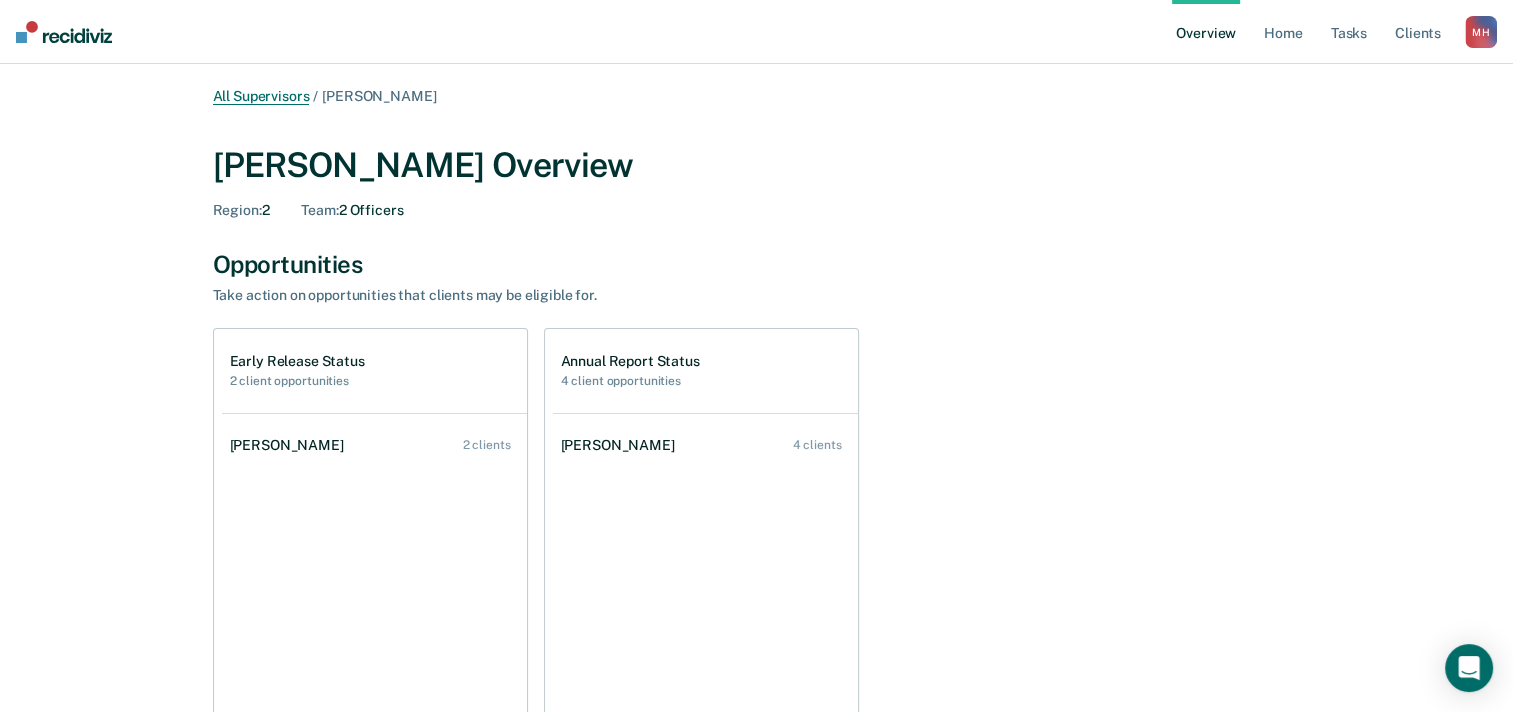 click on "All Supervisors" at bounding box center (261, 96) 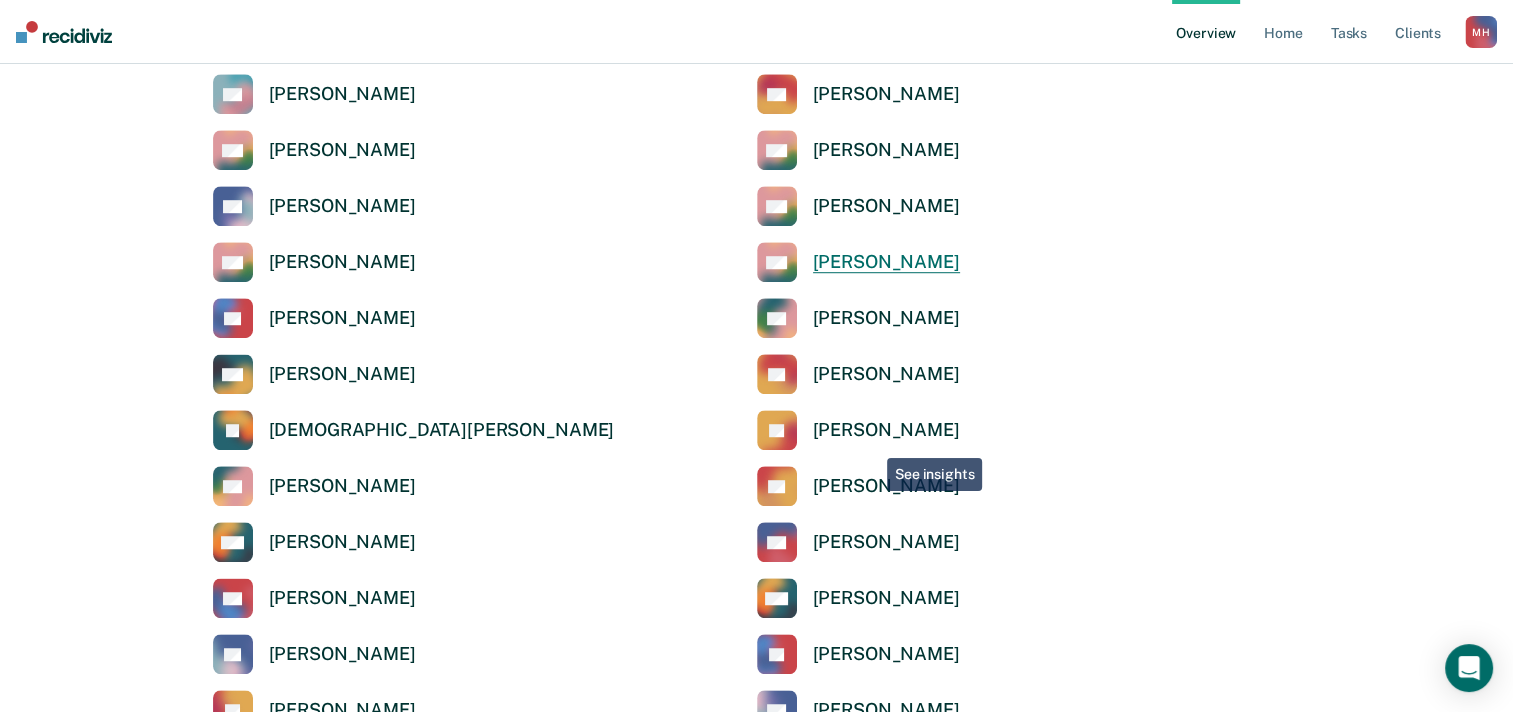 scroll, scrollTop: 1500, scrollLeft: 0, axis: vertical 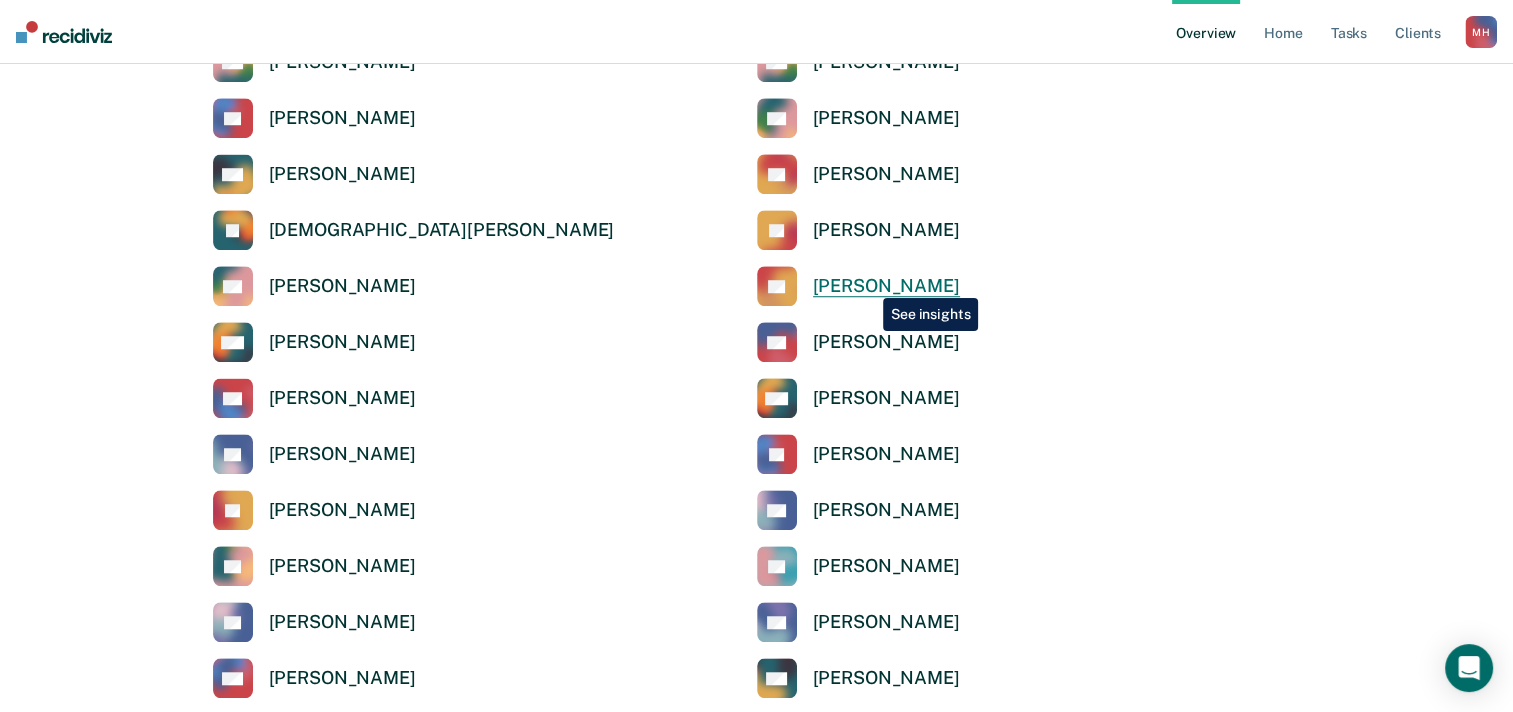 click on "[PERSON_NAME]" at bounding box center [886, 286] 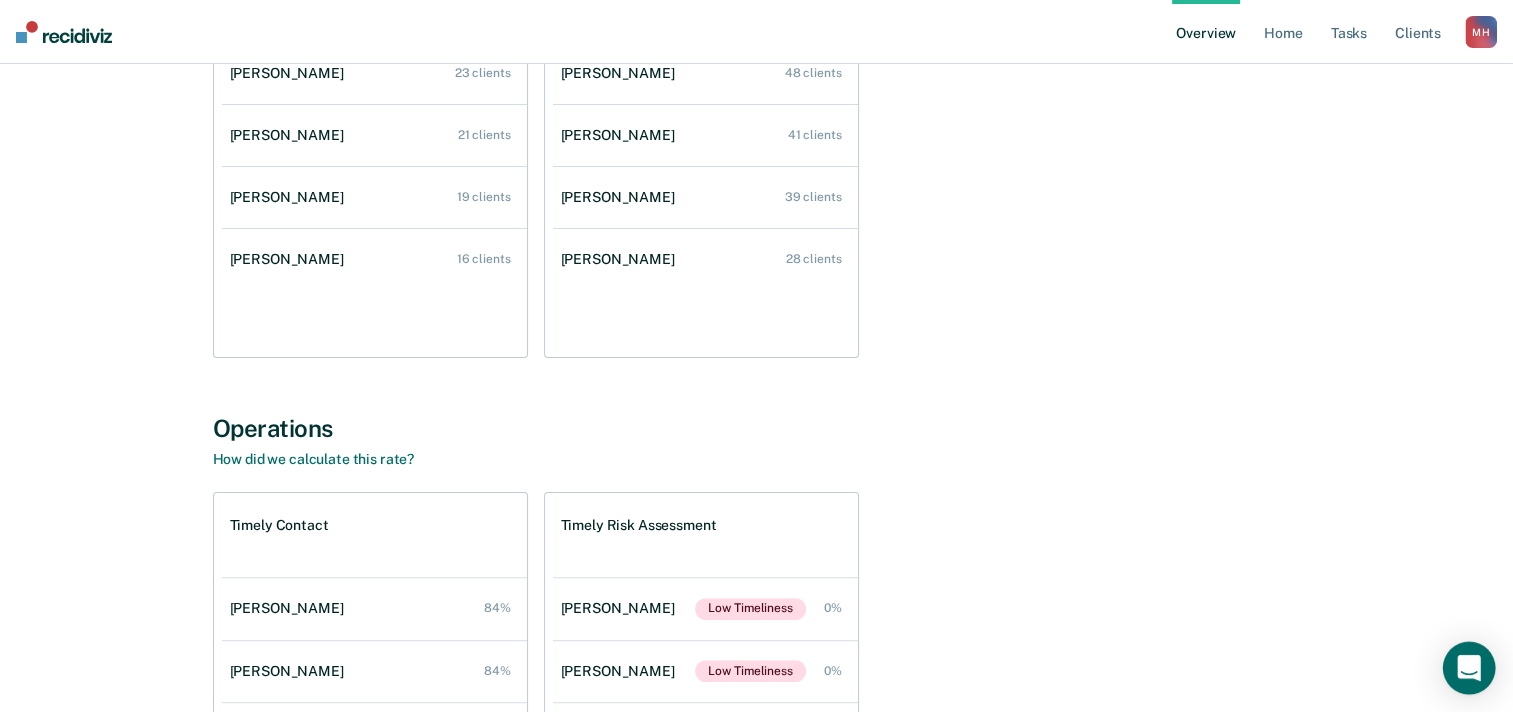 scroll, scrollTop: 400, scrollLeft: 0, axis: vertical 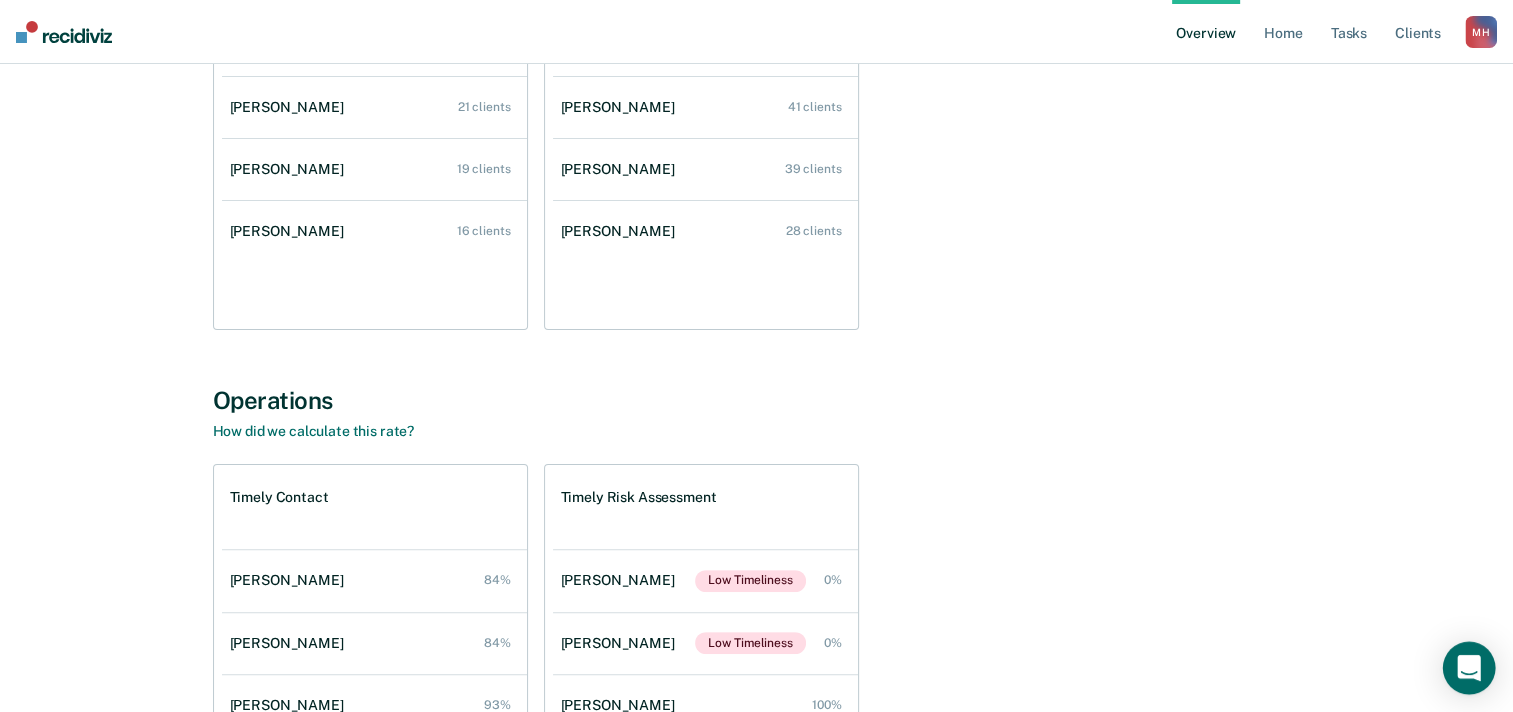 click 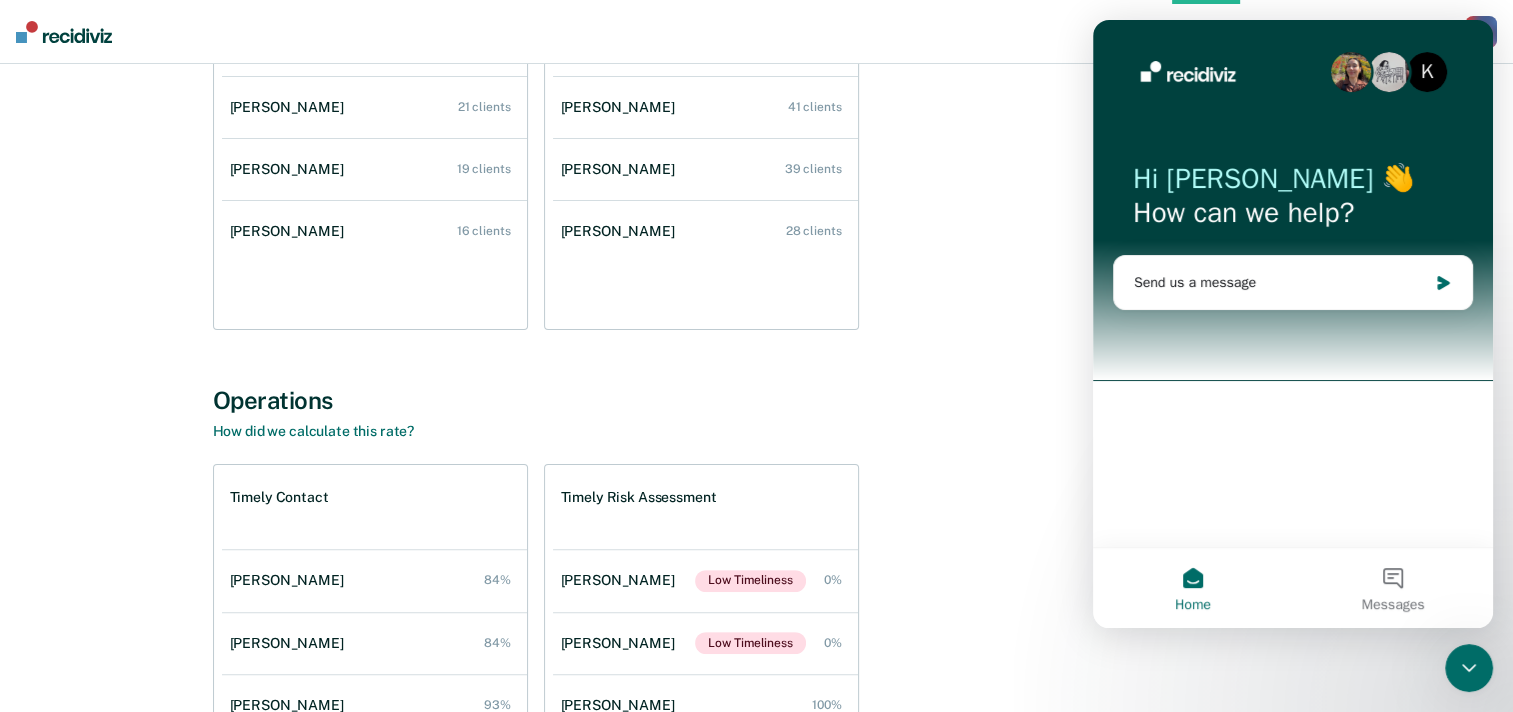 scroll, scrollTop: 0, scrollLeft: 0, axis: both 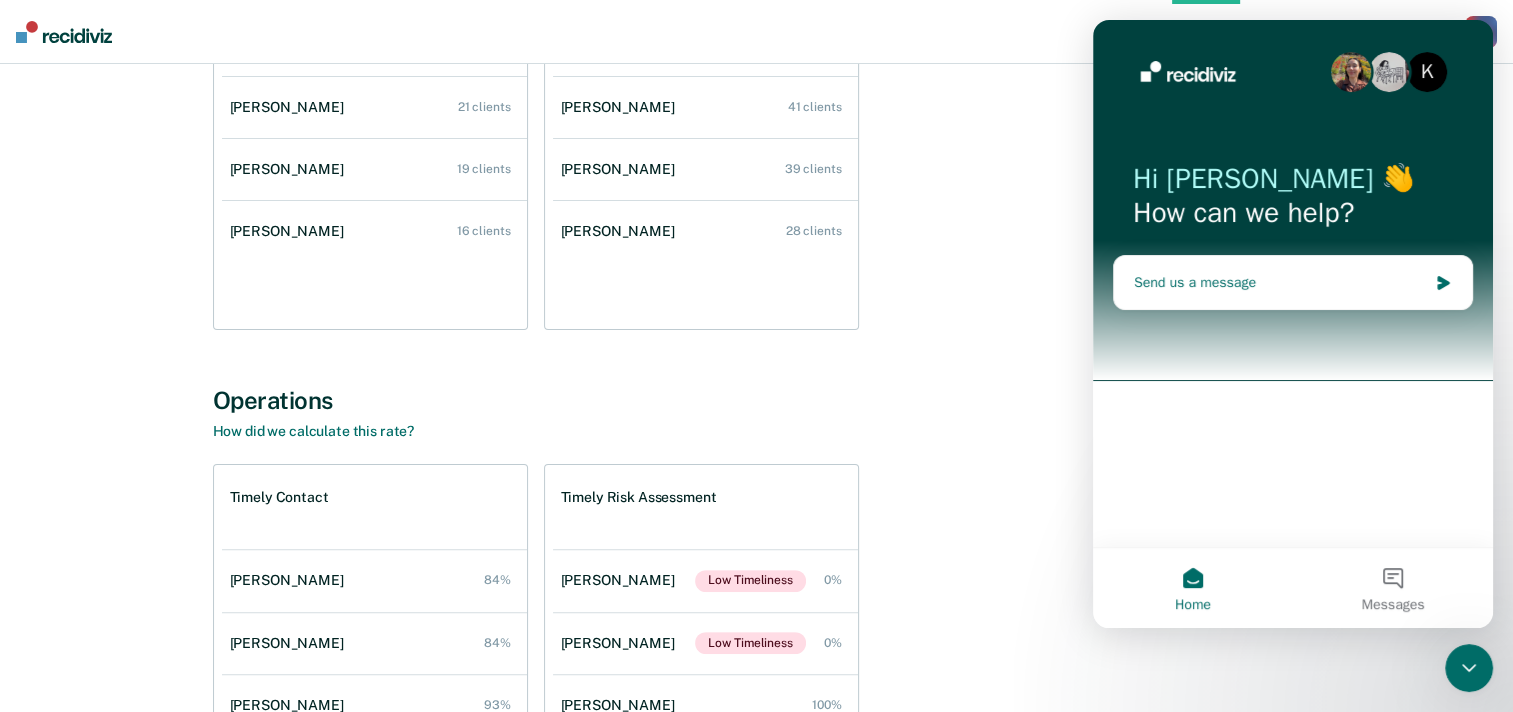 click on "Send us a message" at bounding box center (1280, 282) 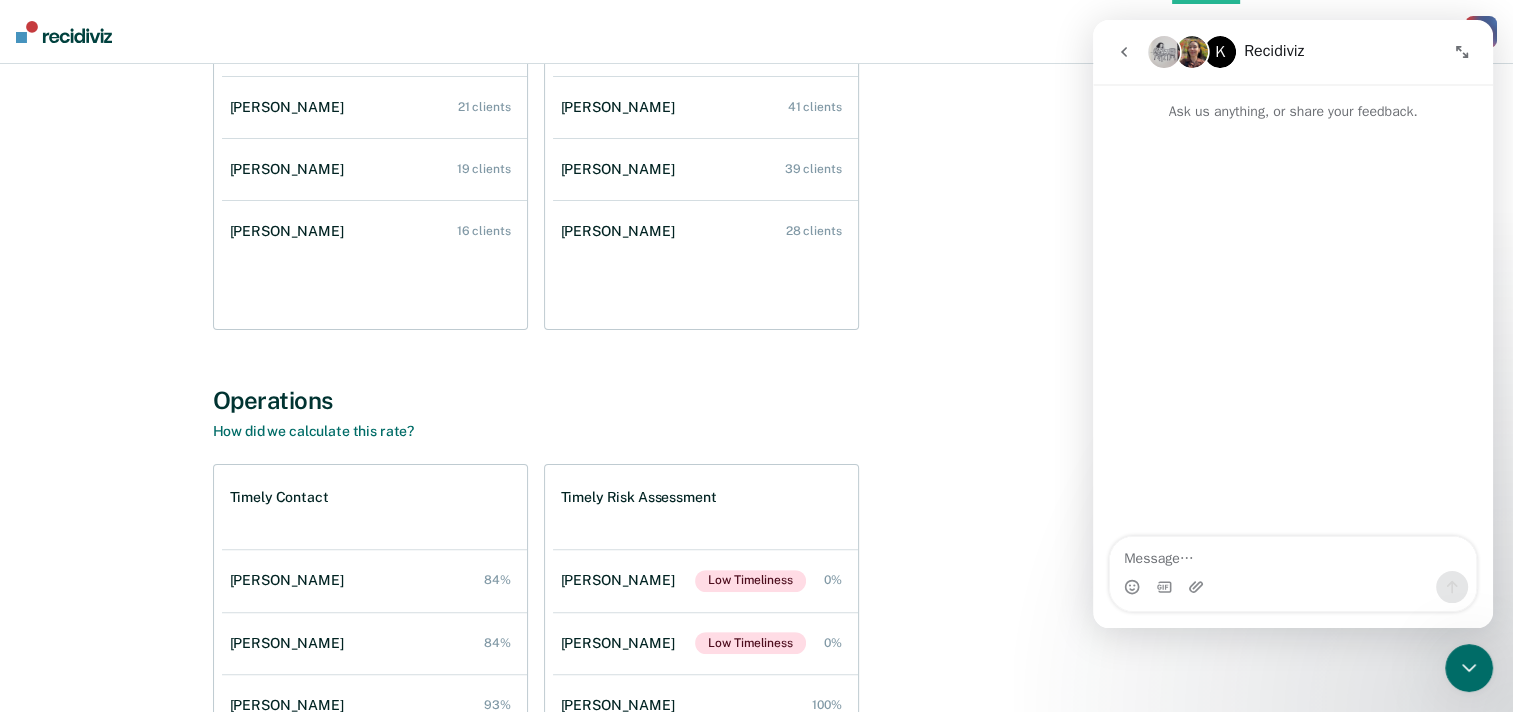click on "Timely Contact [PERSON_NAME]   84% [PERSON_NAME]   84% [PERSON_NAME]   93% [PERSON_NAME]   100% Timely Risk Assessment [PERSON_NAME] Low Timeliness   0% [PERSON_NAME] Low Timeliness   0% [PERSON_NAME]   100% [PERSON_NAME]   100%" at bounding box center [757, 665] 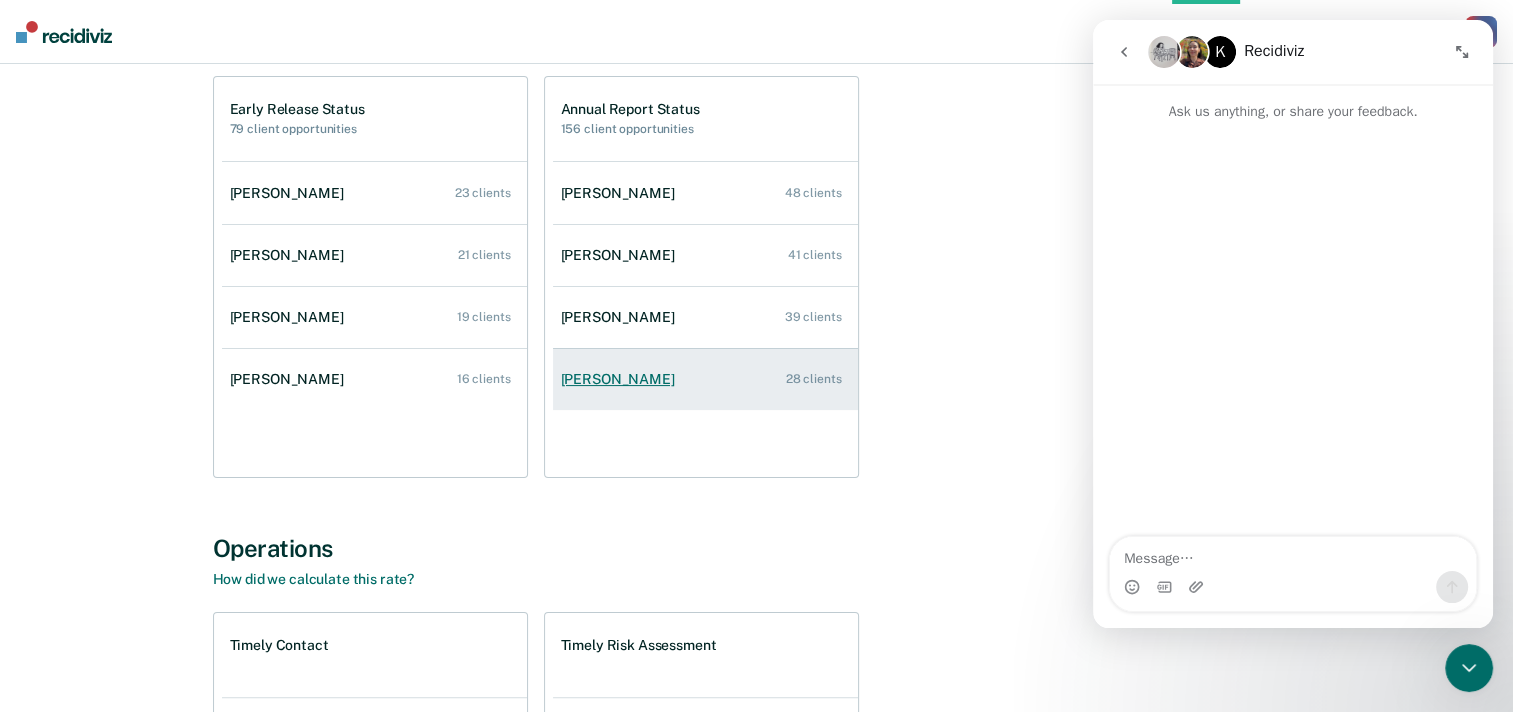 scroll, scrollTop: 0, scrollLeft: 0, axis: both 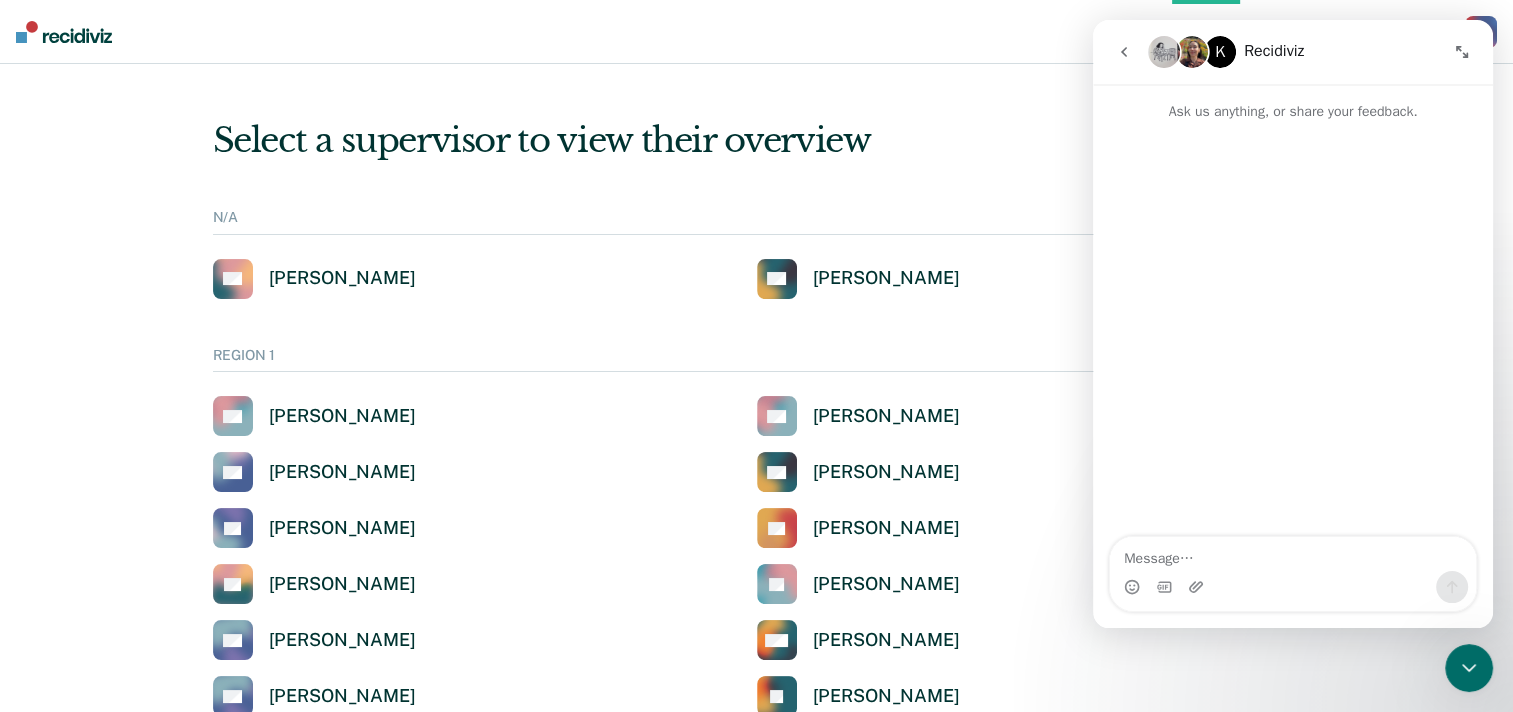 drag, startPoint x: 1385, startPoint y: 334, endPoint x: 1237, endPoint y: 350, distance: 148.86235 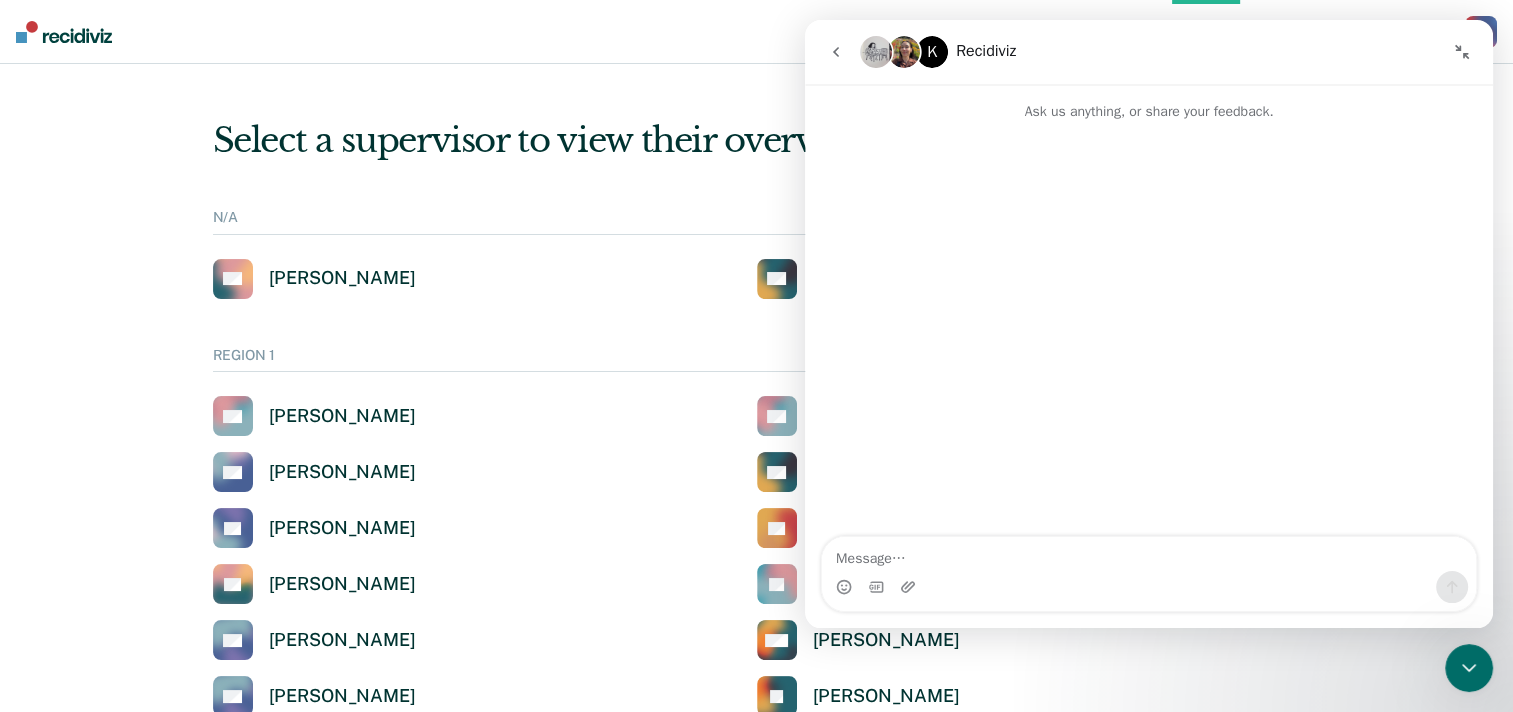 click 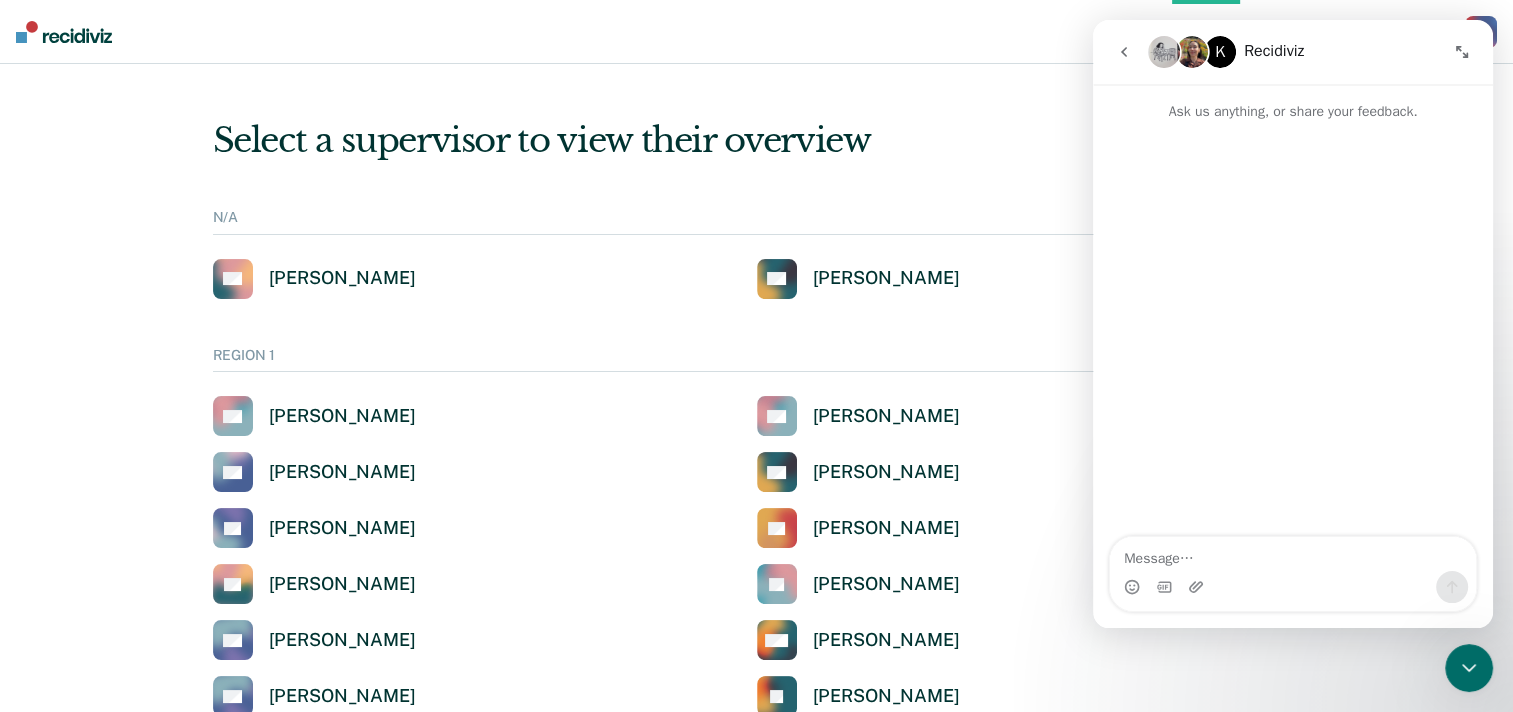 click 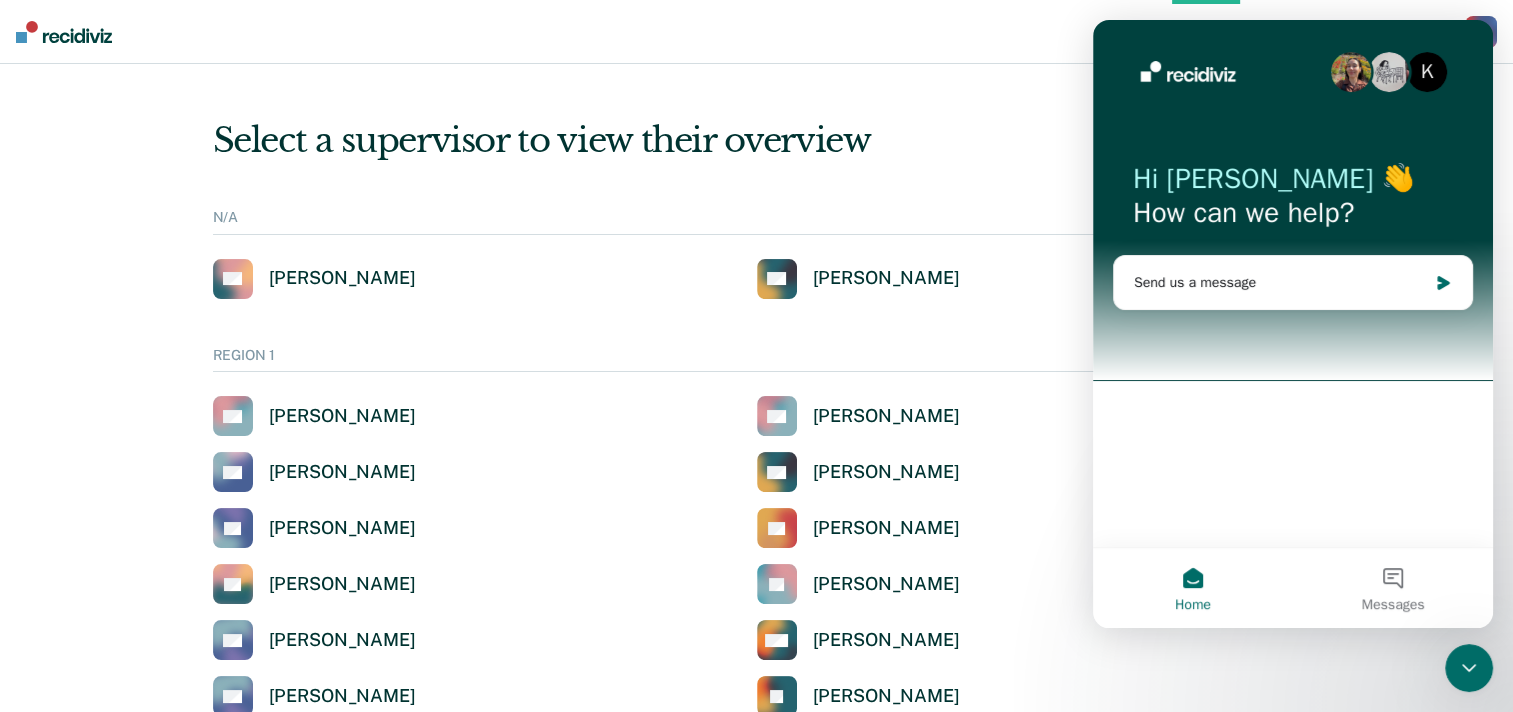 click on "REGION 1 AS [PERSON_NAME] AG [PERSON_NAME] AR [PERSON_NAME] AC [PERSON_NAME] AL [PERSON_NAME] CT [PERSON_NAME] ED [PERSON_NAME] [PERSON_NAME] [PERSON_NAME] KB [PERSON_NAME] KW [PERSON_NAME] KB [PERSON_NAME] [PERSON_NAME] MH [PERSON_NAME] RN [PERSON_NAME] RK [PERSON_NAME] SB [PERSON_NAME] SW [PERSON_NAME] SW [PERSON_NAME] TB [PERSON_NAME]" at bounding box center (757, 644) 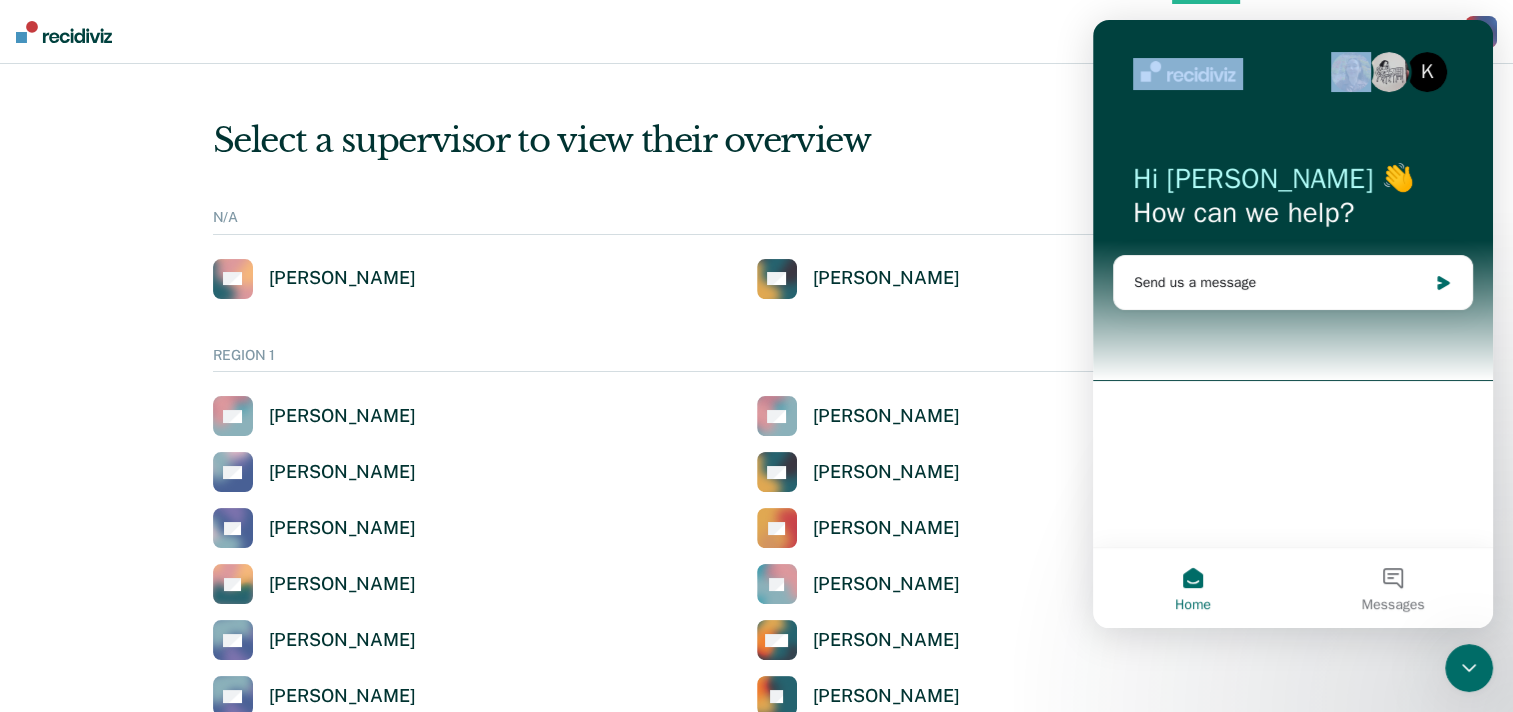 drag, startPoint x: 1405, startPoint y: 40, endPoint x: 1171, endPoint y: 64, distance: 235.22755 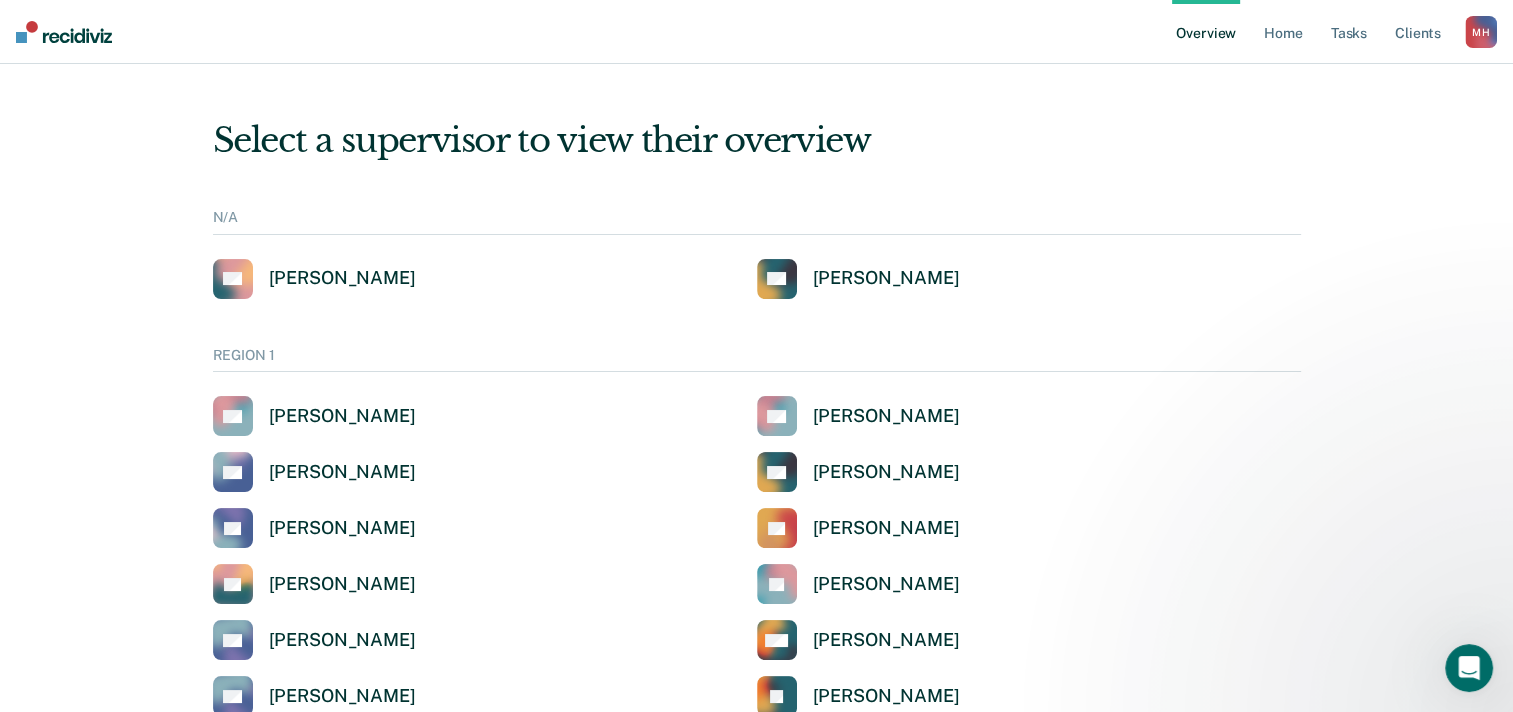 scroll, scrollTop: 0, scrollLeft: 0, axis: both 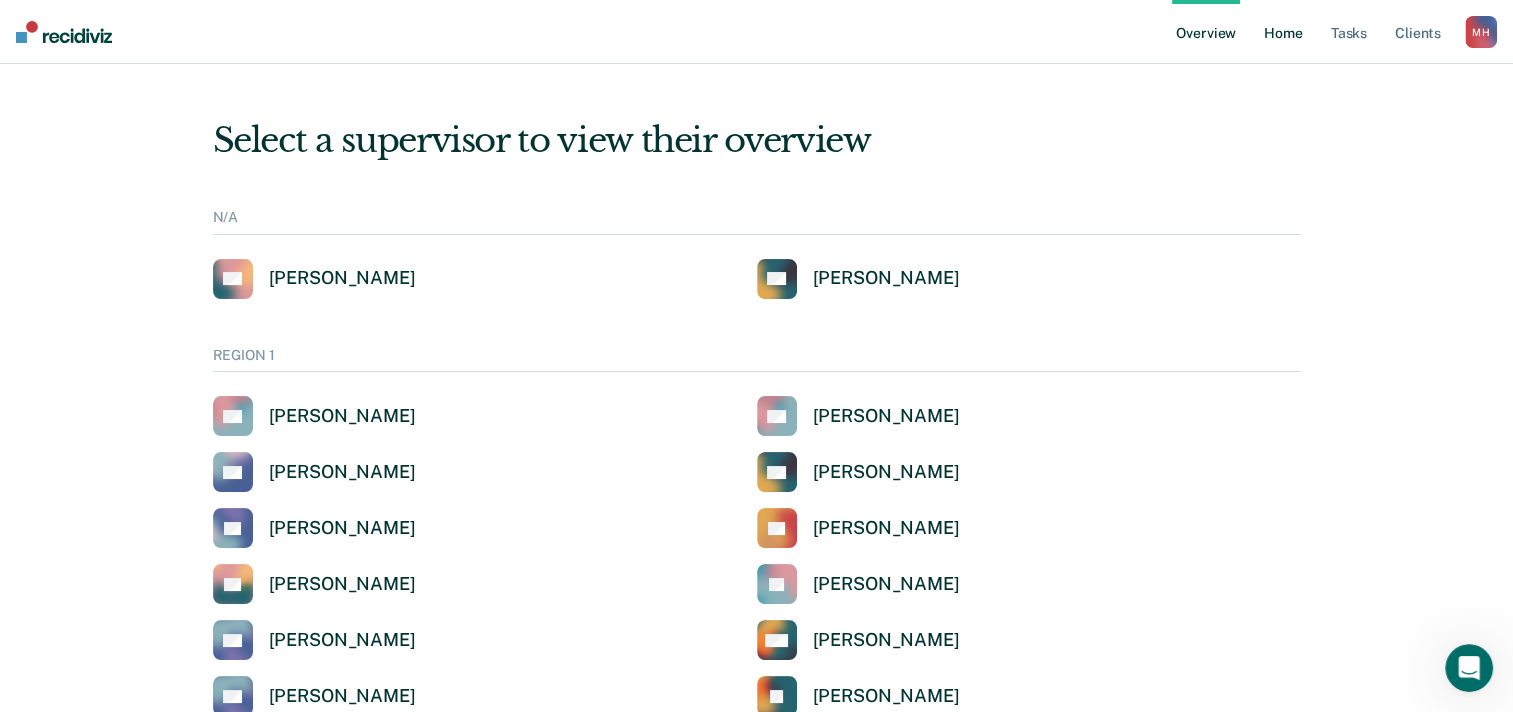 click on "Home" at bounding box center (1283, 32) 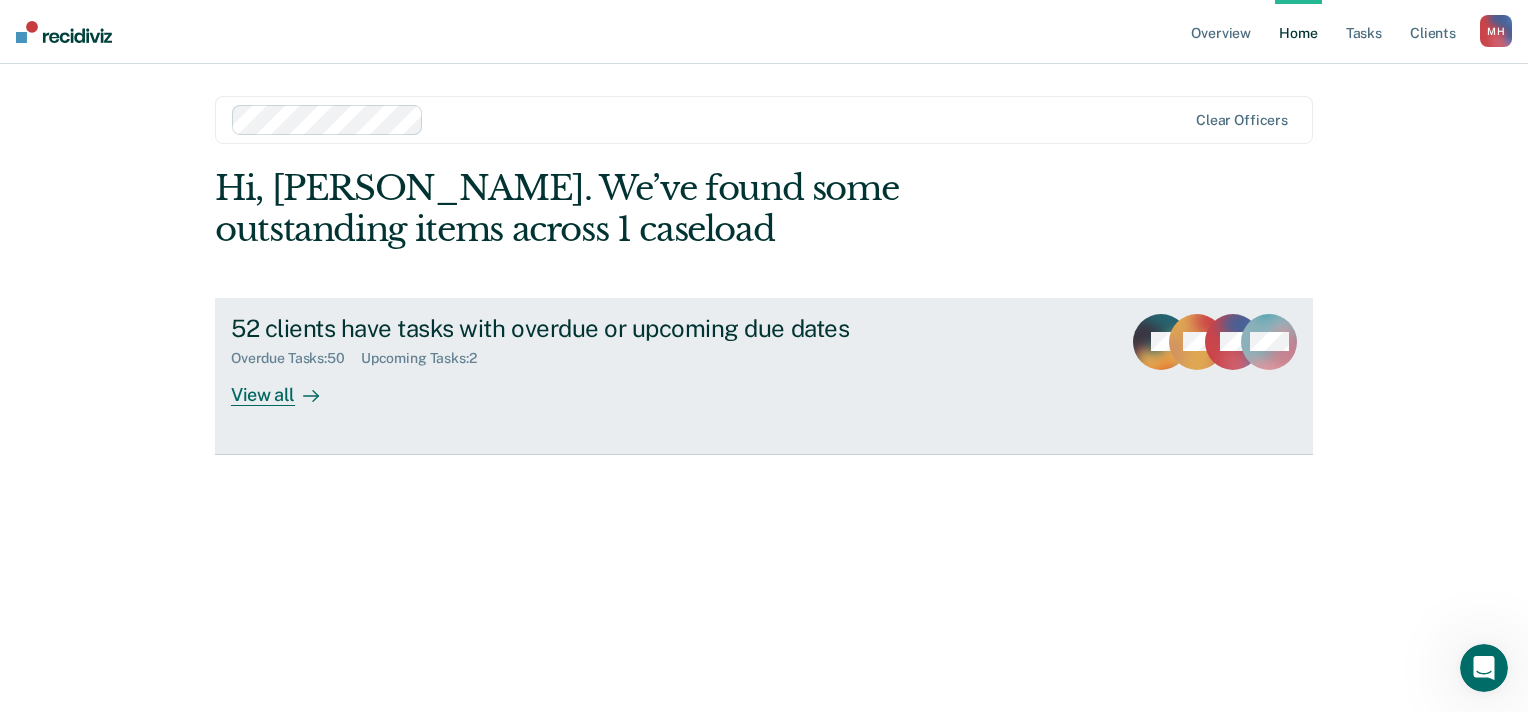 click on "View all" at bounding box center [287, 386] 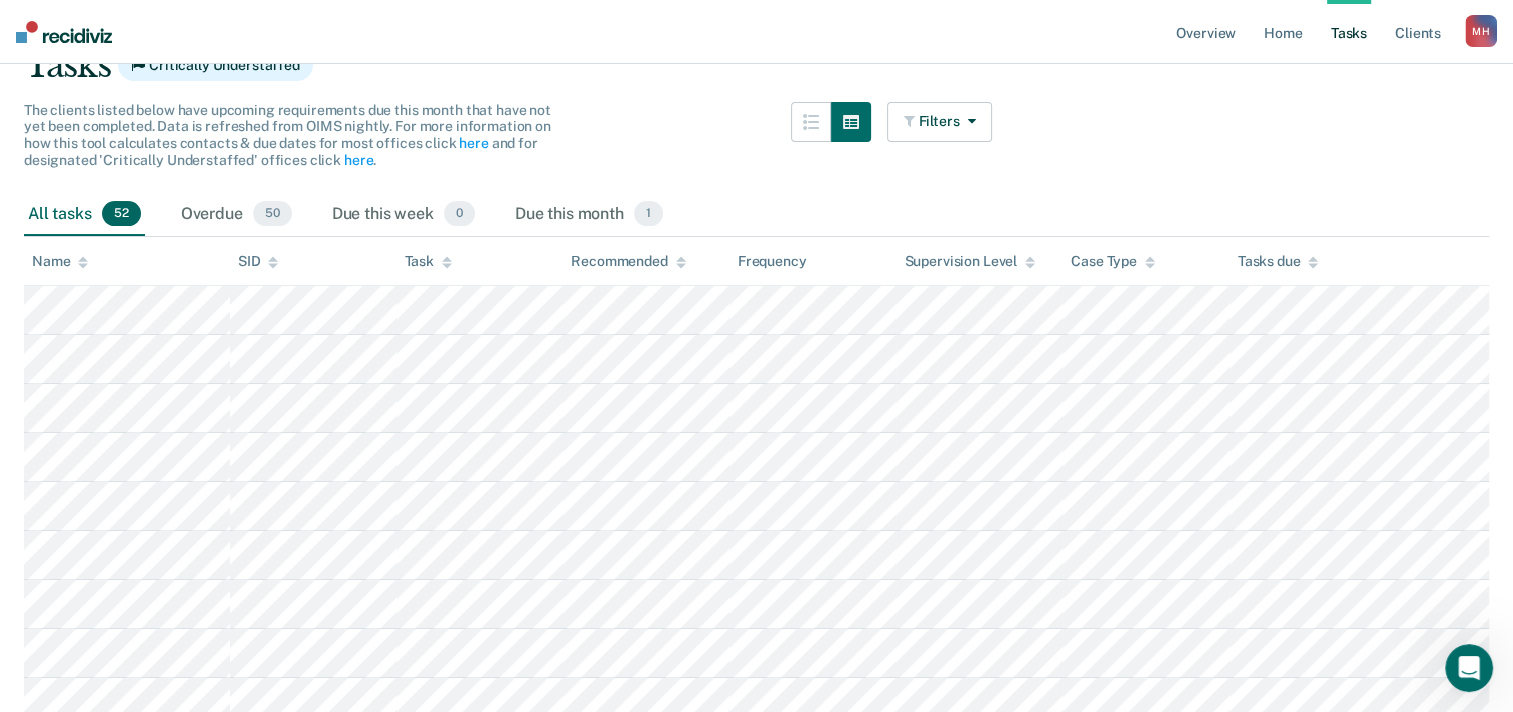 scroll, scrollTop: 0, scrollLeft: 0, axis: both 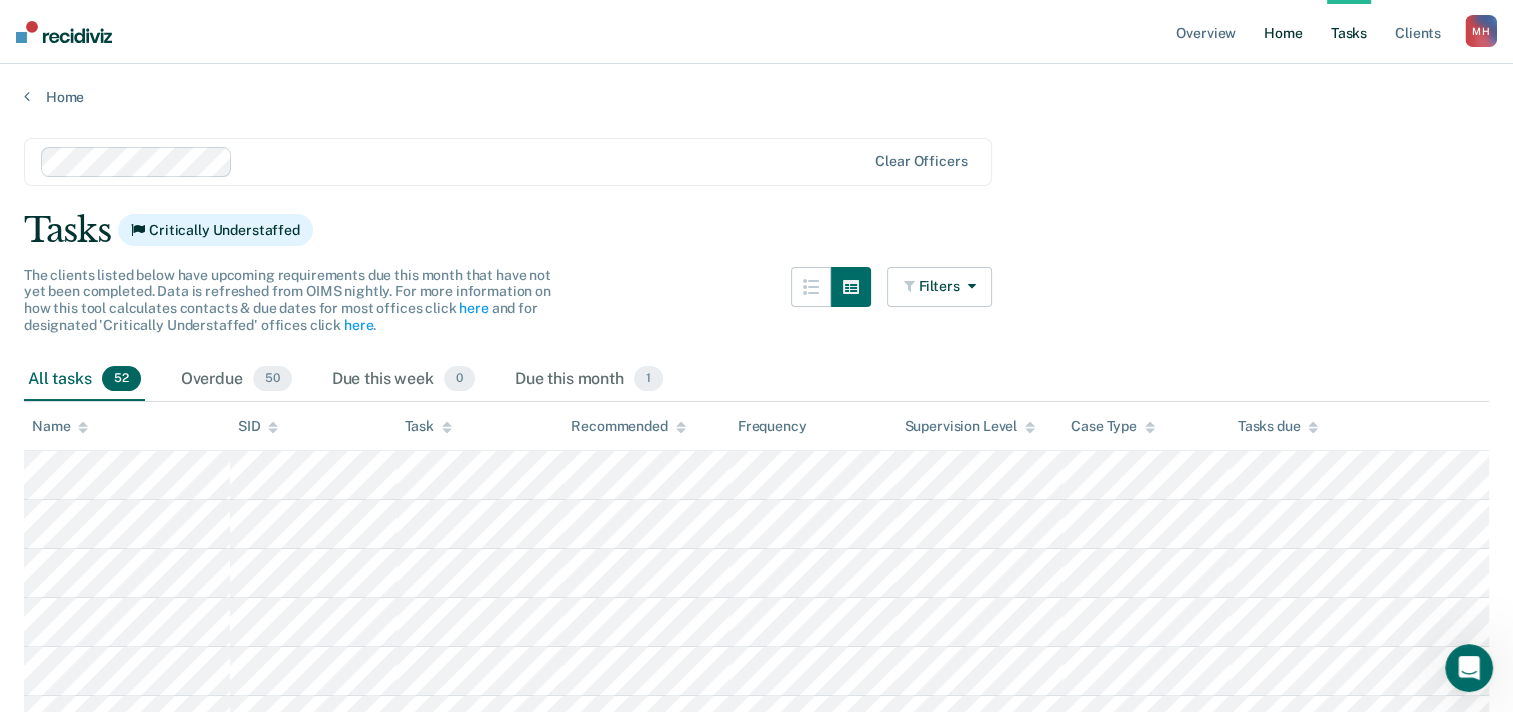 click on "Home" at bounding box center [1283, 32] 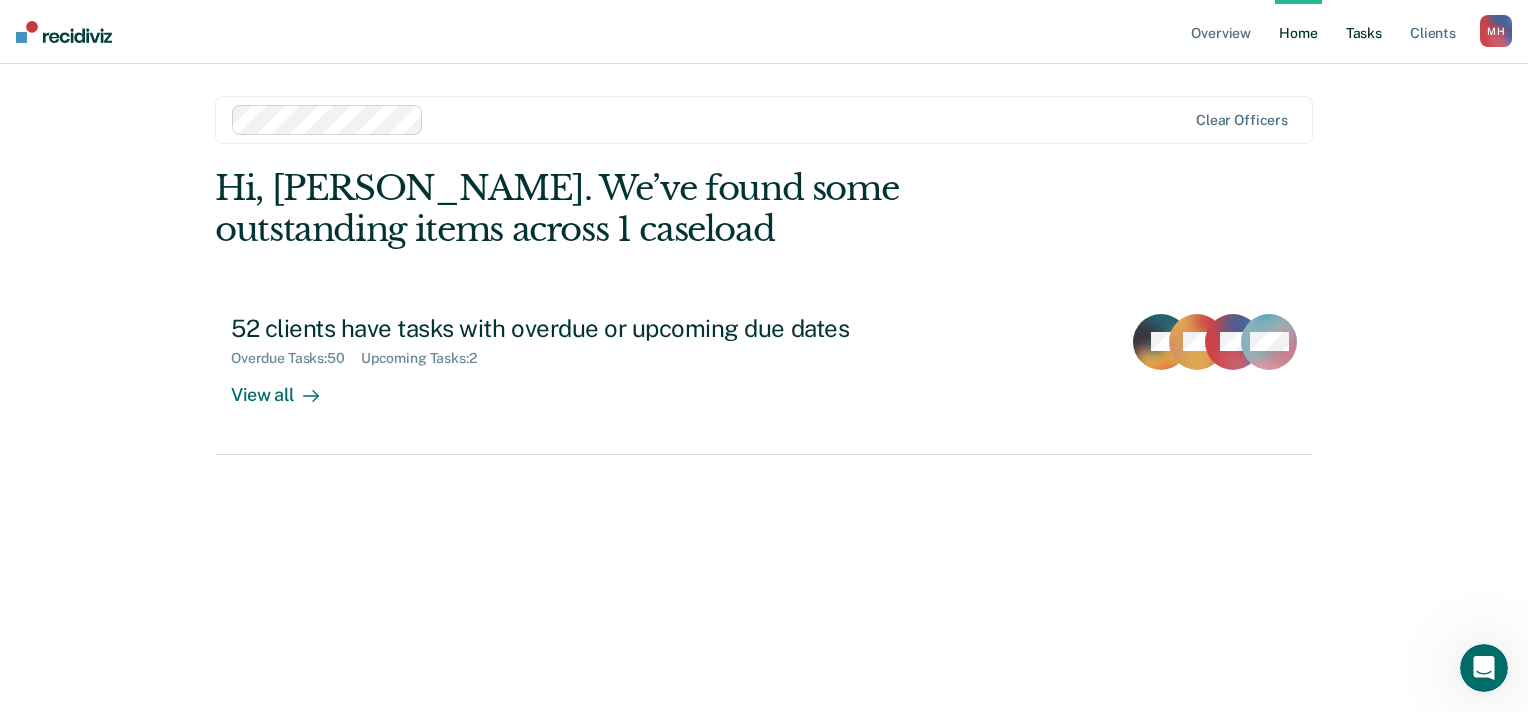 click on "Tasks" at bounding box center (1364, 32) 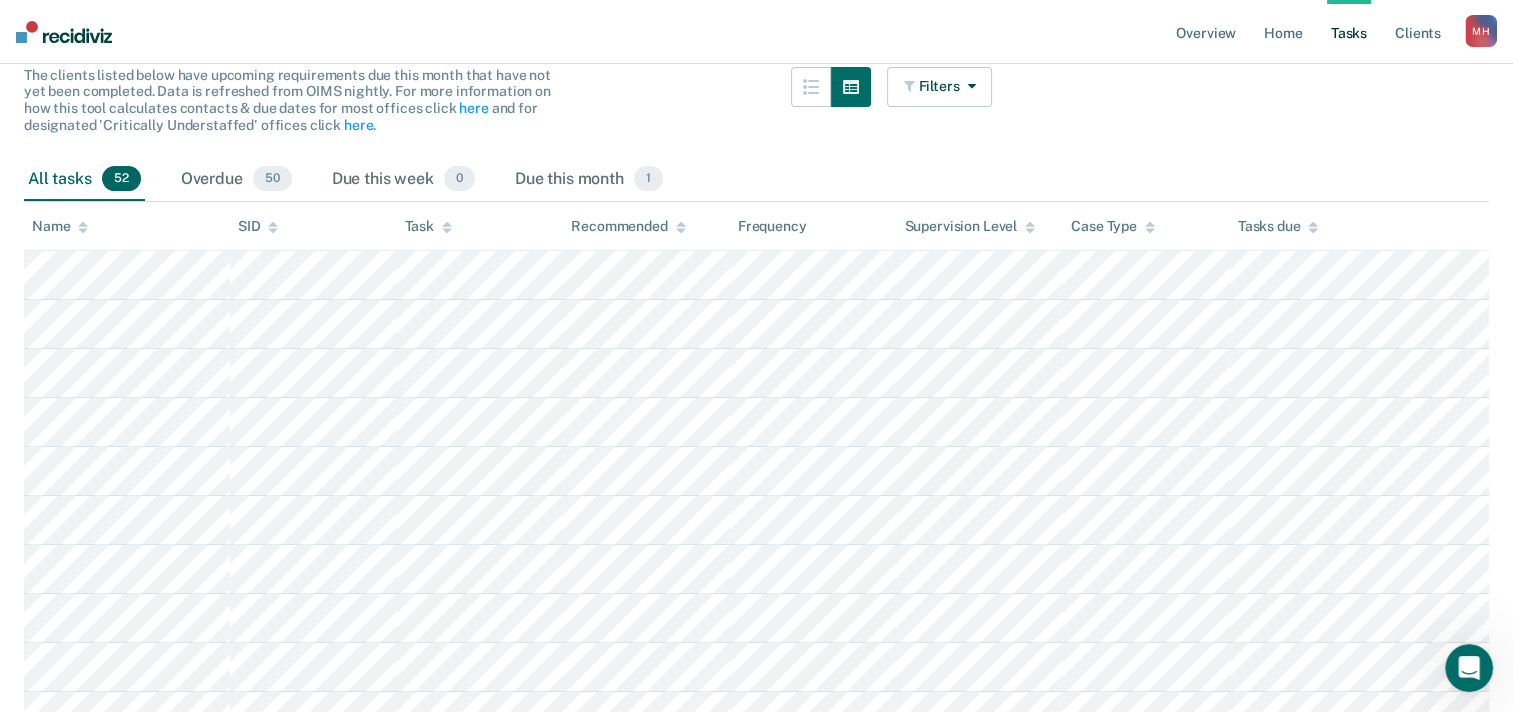 scroll, scrollTop: 0, scrollLeft: 0, axis: both 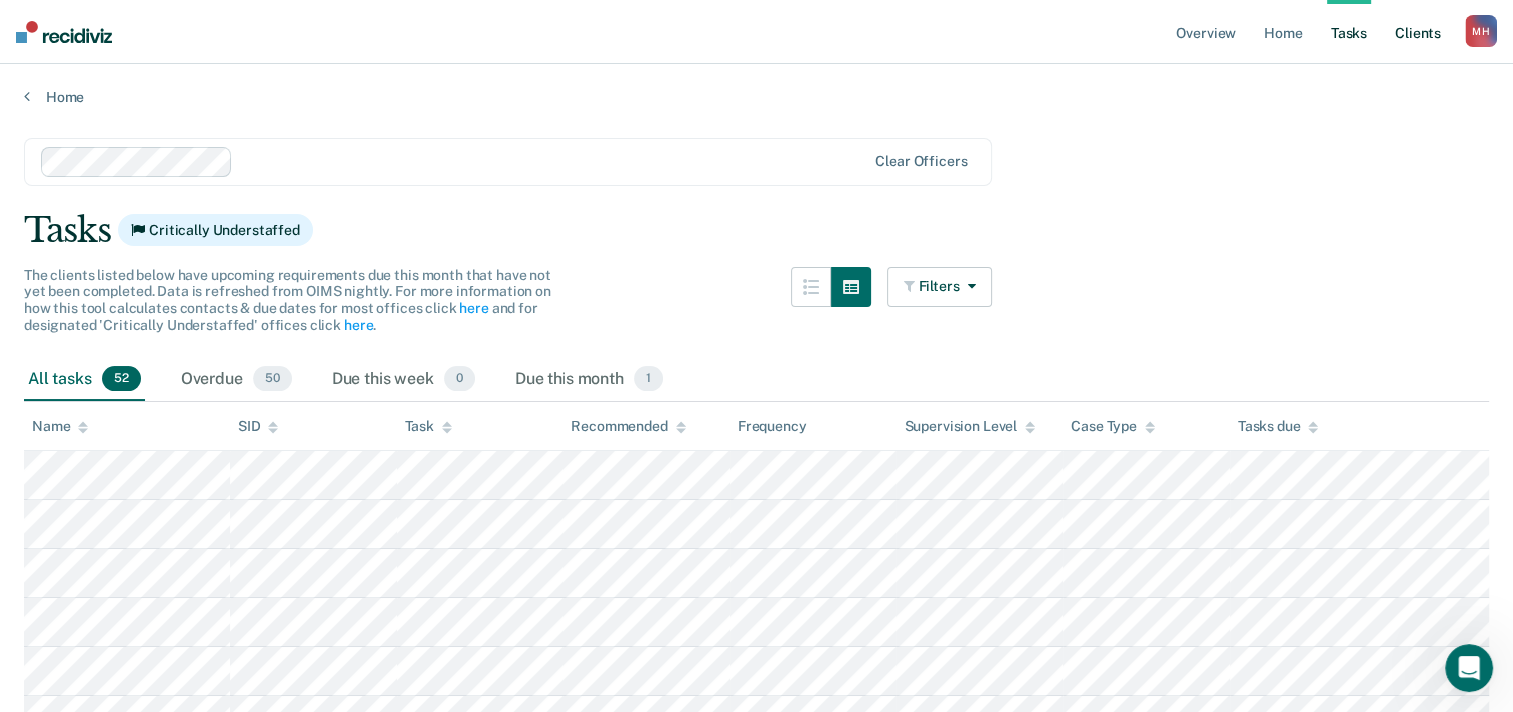 click on "Client s" at bounding box center [1418, 32] 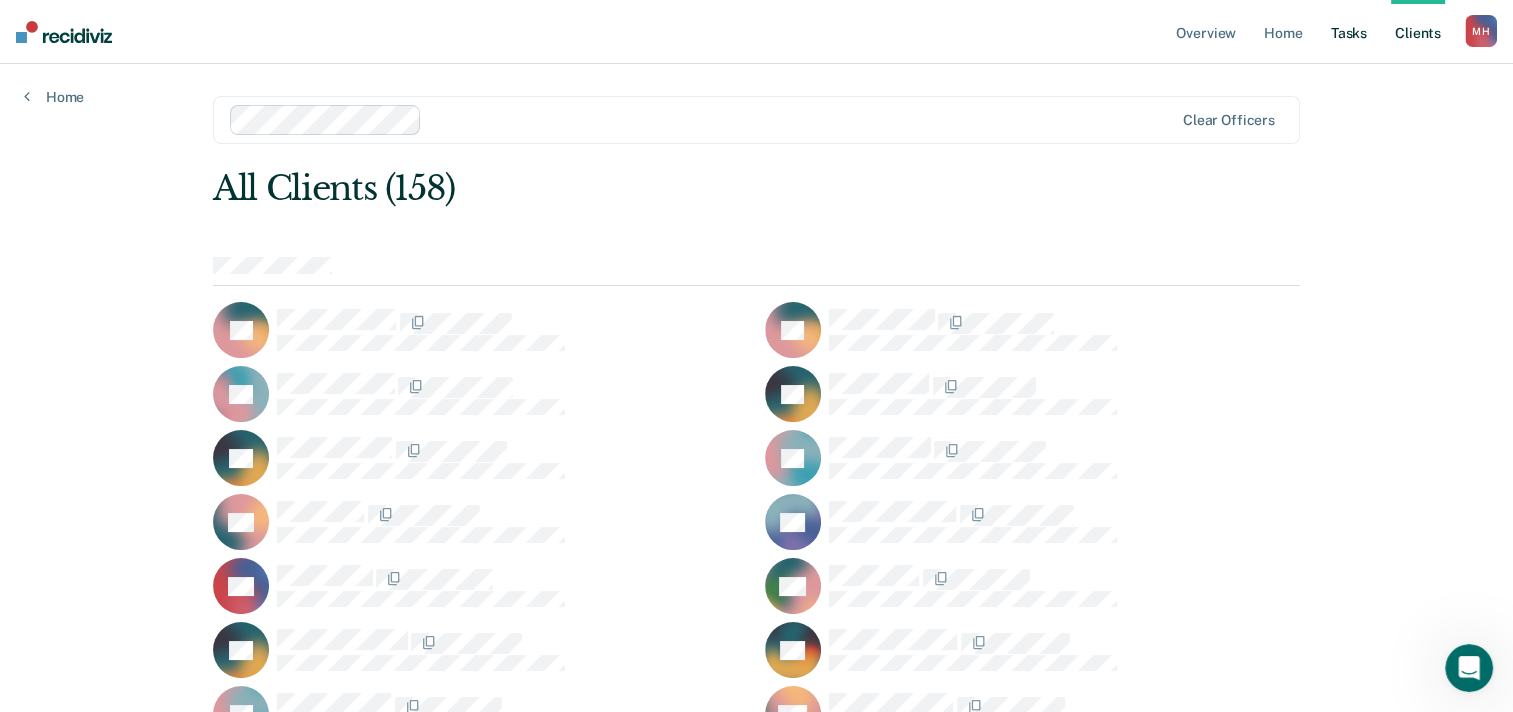 click on "Tasks" at bounding box center [1349, 32] 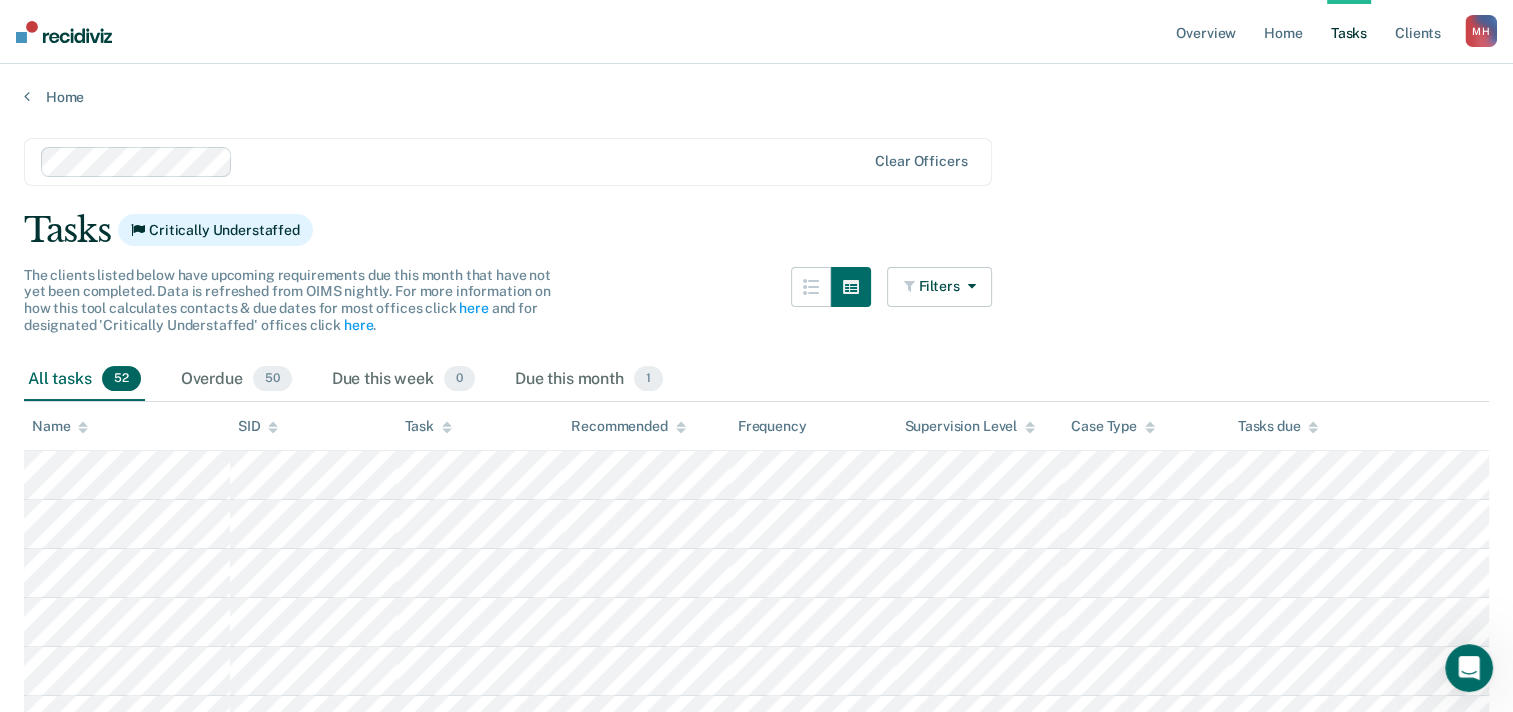 click on "M H" at bounding box center [1481, 31] 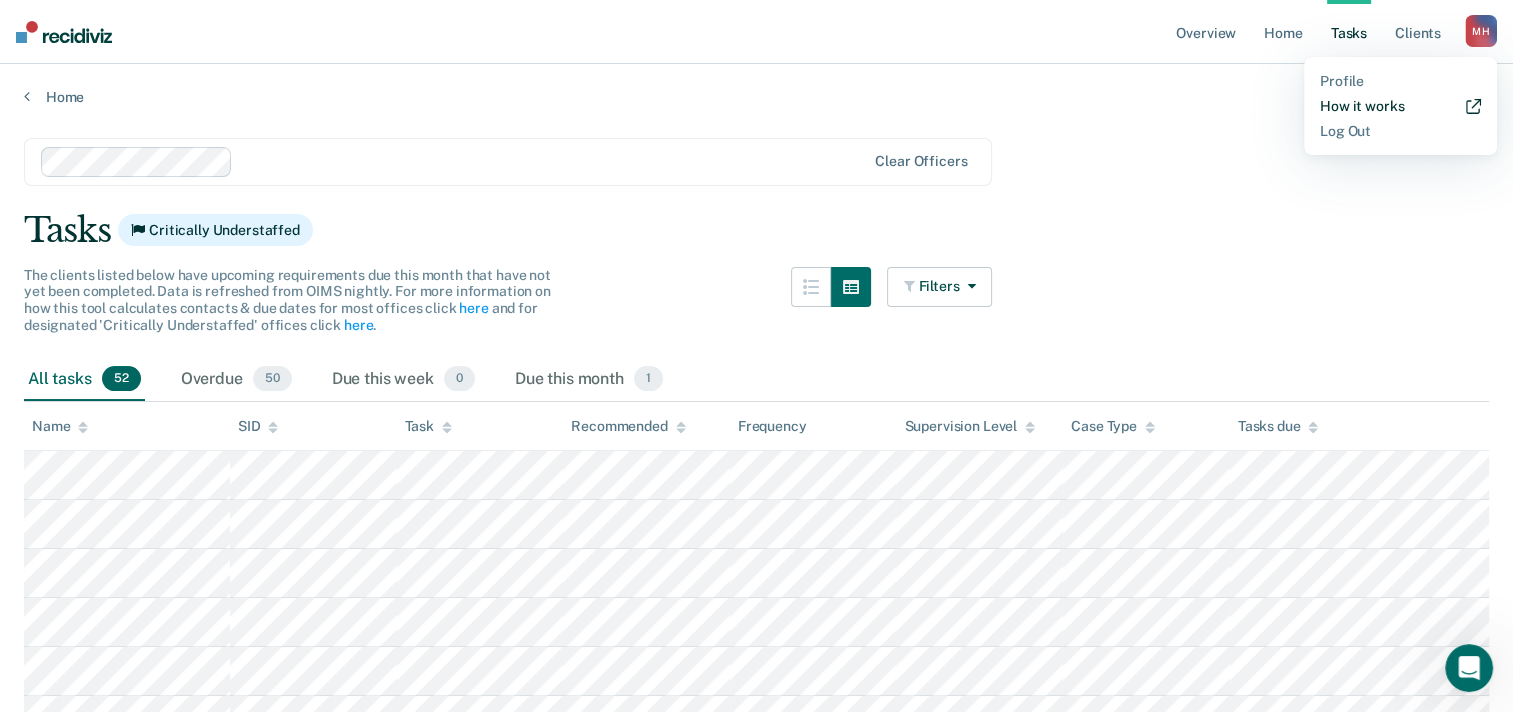 click on "How it works" at bounding box center (1400, 106) 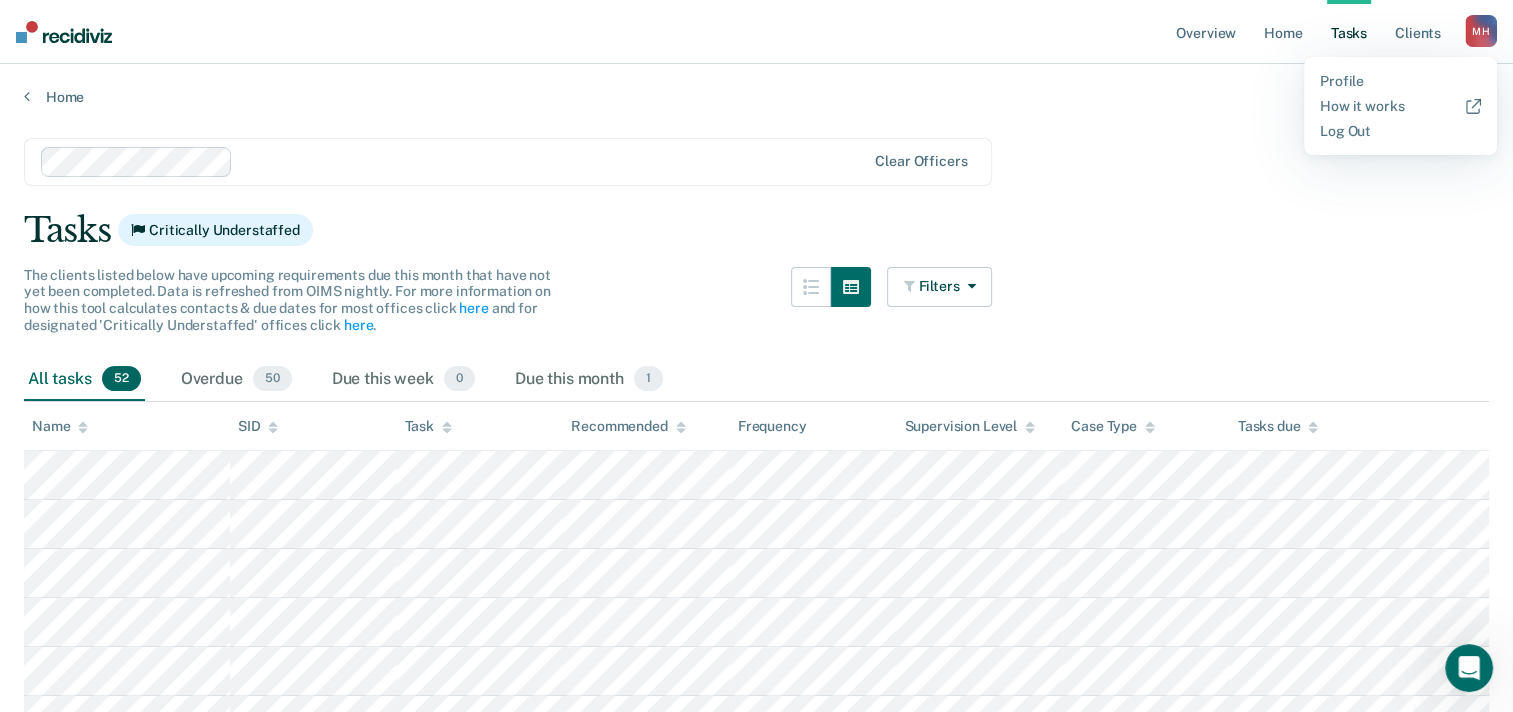 click on "Clear   officers Tasks Critically Understaffed The clients listed below have upcoming requirements due this month that have not yet been completed. Data is refreshed from OIMS nightly. For more information on how this tool calculates contacts & due dates for most offices click   here   and for designated 'Critically Understaffed' offices click   here .  Filters Contact Type Collateral Contact 0 ONLY Home Contact, Sch. 0 ONLY Home Contact, Unsch. 0 ONLY Home Contact, Misc. 0 ONLY In-Custody Contact 1 ONLY Office Contact 0 ONLY Field Contact, Sch. 0 ONLY Field Contact, Unsch. 0 ONLY Electronic Contact, Sch. 0 ONLY Electronic Contact, Unsch. 0 ONLY Electronic or Office Contact 0 ONLY Generic Contact 0 ONLY Assessments 51 ONLY Supervision Level Annual 0 ONLY Low 0 ONLY Low-Moderate 0 ONLY Moderate 0 ONLY High 0 ONLY In-custody 1 ONLY Case Type Regular 38 ONLY Annual 0 ONLY Sex offender 1 ONLY Substance abuse - phase 1 0 ONLY Substance abuse - phase 2 5 ONLY Substance abuse - phase 3 0 ONLY Mentally ill 6 ONLY 0 0" at bounding box center [756, 1589] 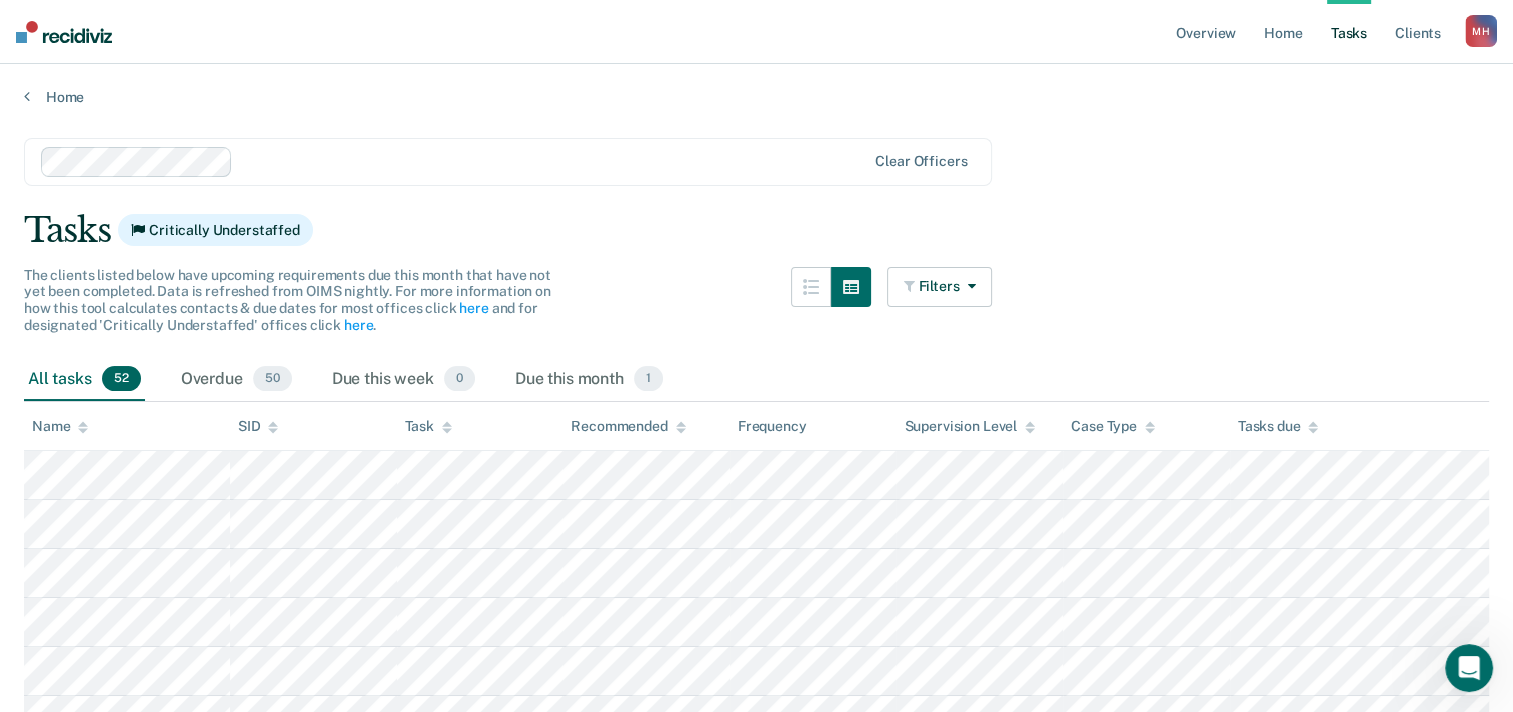 click on "Clear   officers Tasks Critically Understaffed The clients listed below have upcoming requirements due this month that have not yet been completed. Data is refreshed from OIMS nightly. For more information on how this tool calculates contacts & due dates for most offices click   here   and for designated 'Critically Understaffed' offices click   here .  Filters Contact Type Collateral Contact 0 ONLY Home Contact, Sch. 0 ONLY Home Contact, Unsch. 0 ONLY Home Contact, Misc. 0 ONLY In-Custody Contact 1 ONLY Office Contact 0 ONLY Field Contact, Sch. 0 ONLY Field Contact, Unsch. 0 ONLY Electronic Contact, Sch. 0 ONLY Electronic Contact, Unsch. 0 ONLY Electronic or Office Contact 0 ONLY Generic Contact 0 ONLY Assessments 51 ONLY Supervision Level Annual 0 ONLY Low 0 ONLY Low-Moderate 0 ONLY Moderate 0 ONLY High 0 ONLY In-custody 1 ONLY Case Type Regular 38 ONLY Annual 0 ONLY Sex offender 1 ONLY Substance abuse - phase 1 0 ONLY Substance abuse - phase 2 5 ONLY Substance abuse - phase 3 0 ONLY Mentally ill 6 ONLY 0 0" at bounding box center [756, 1589] 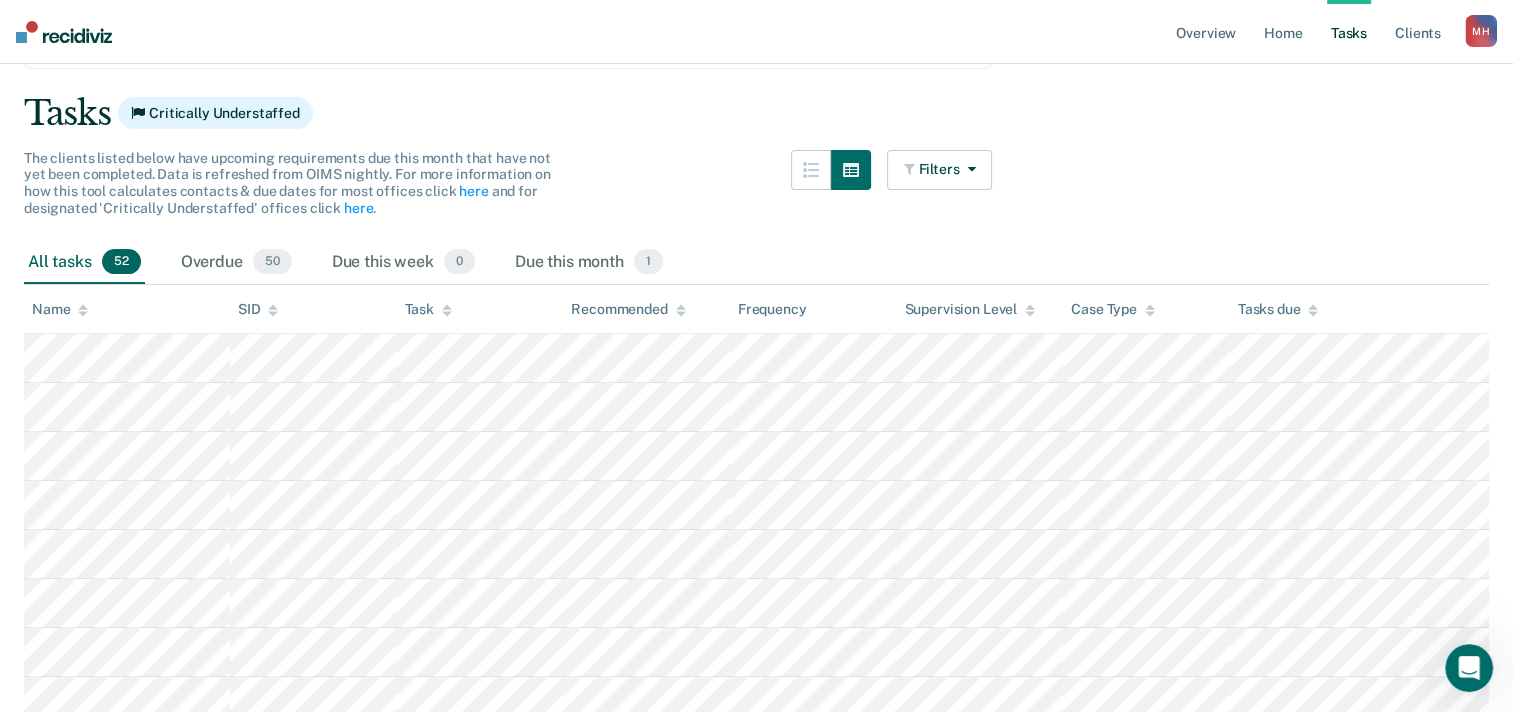 scroll, scrollTop: 0, scrollLeft: 0, axis: both 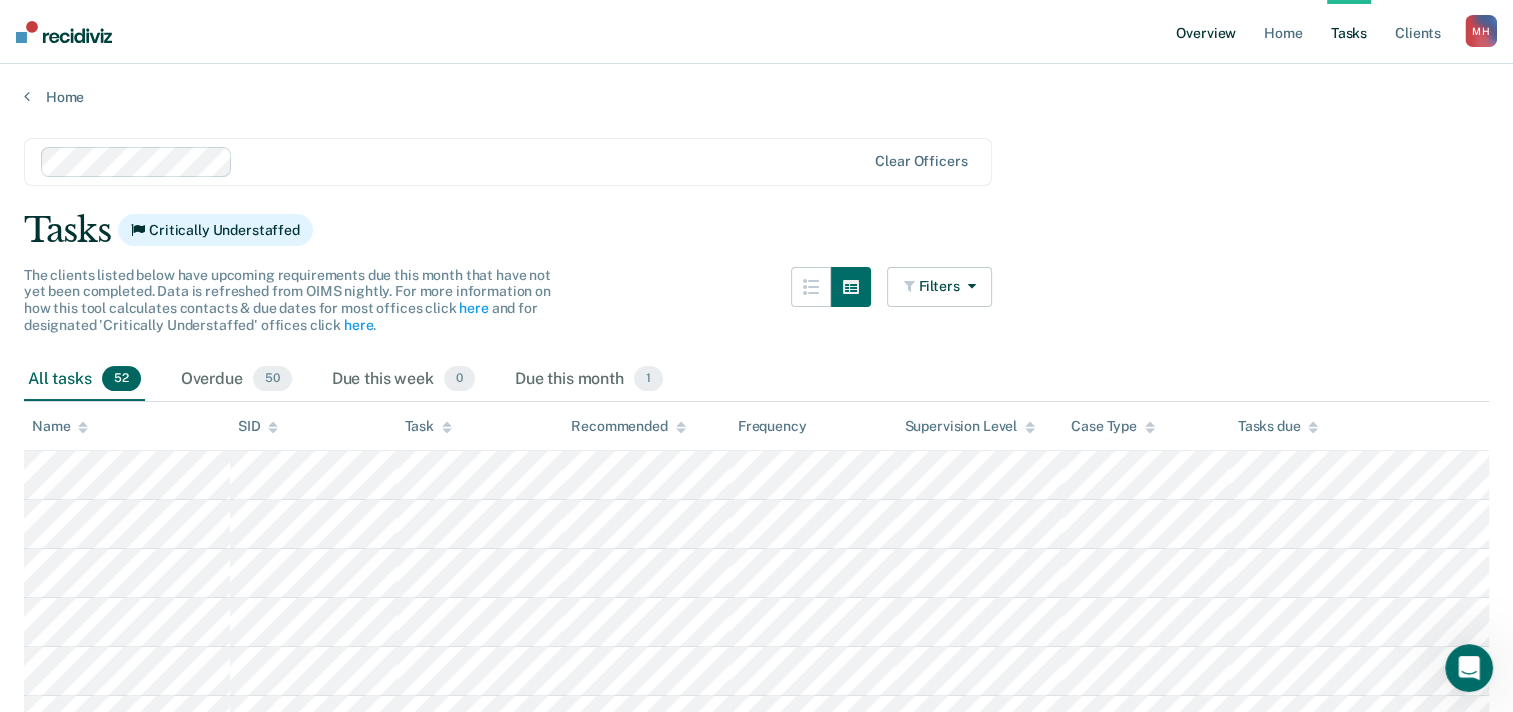 click on "Overview" at bounding box center [1206, 32] 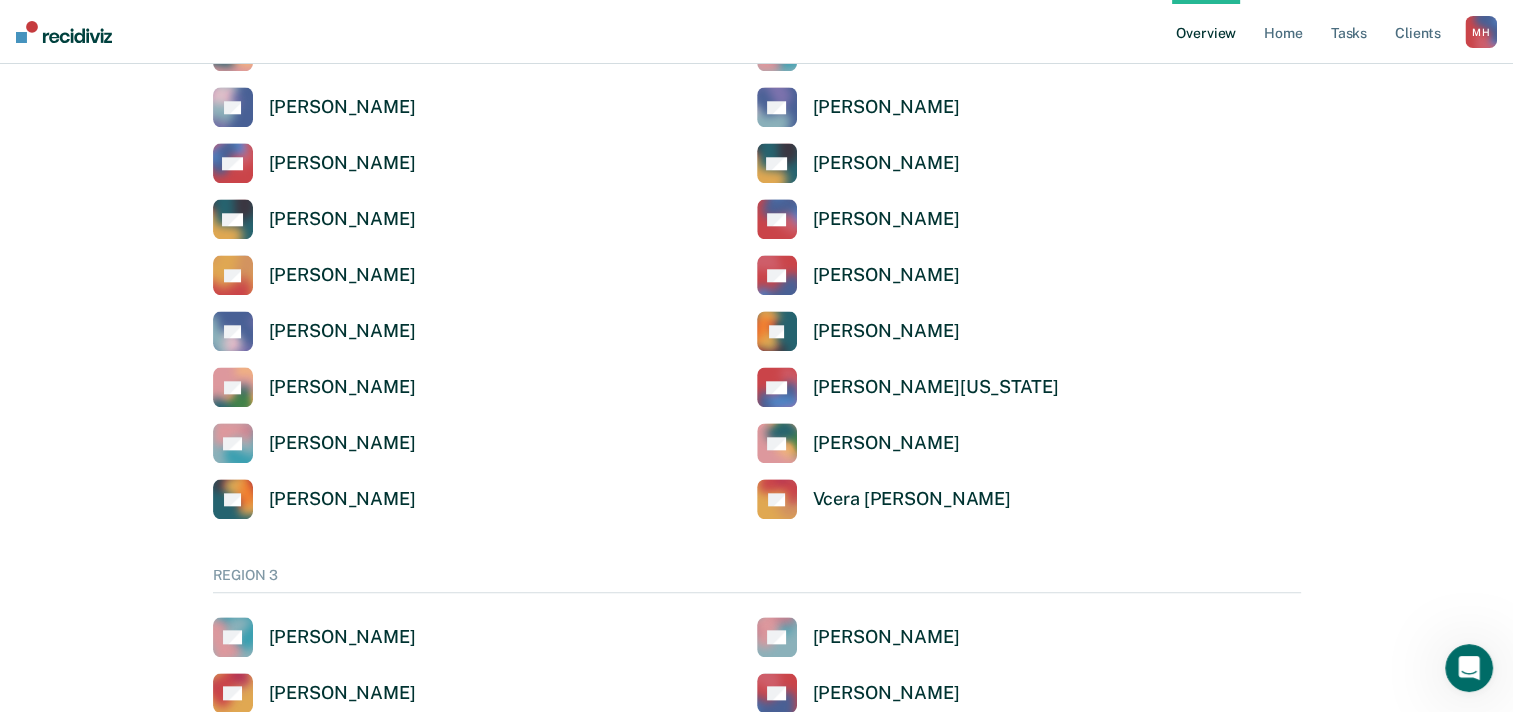 scroll, scrollTop: 2100, scrollLeft: 0, axis: vertical 